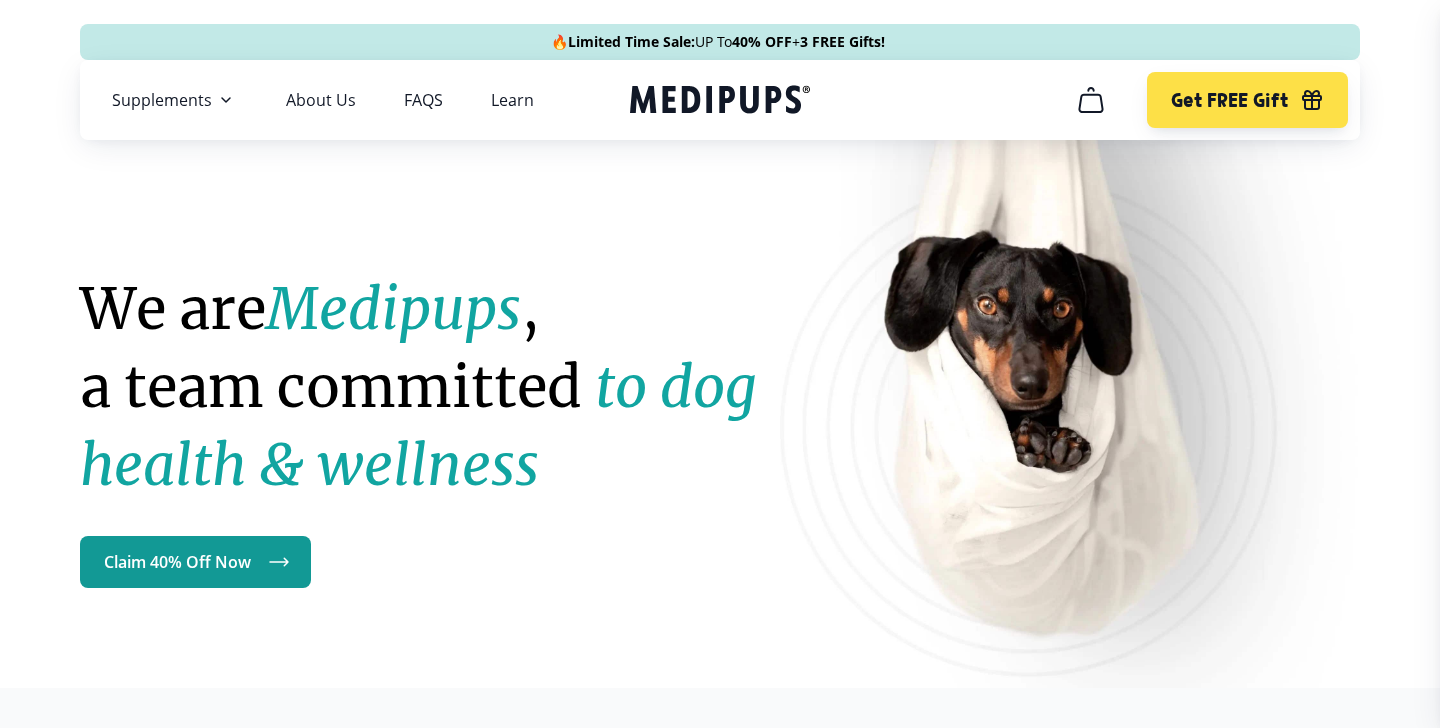 scroll, scrollTop: 45, scrollLeft: 0, axis: vertical 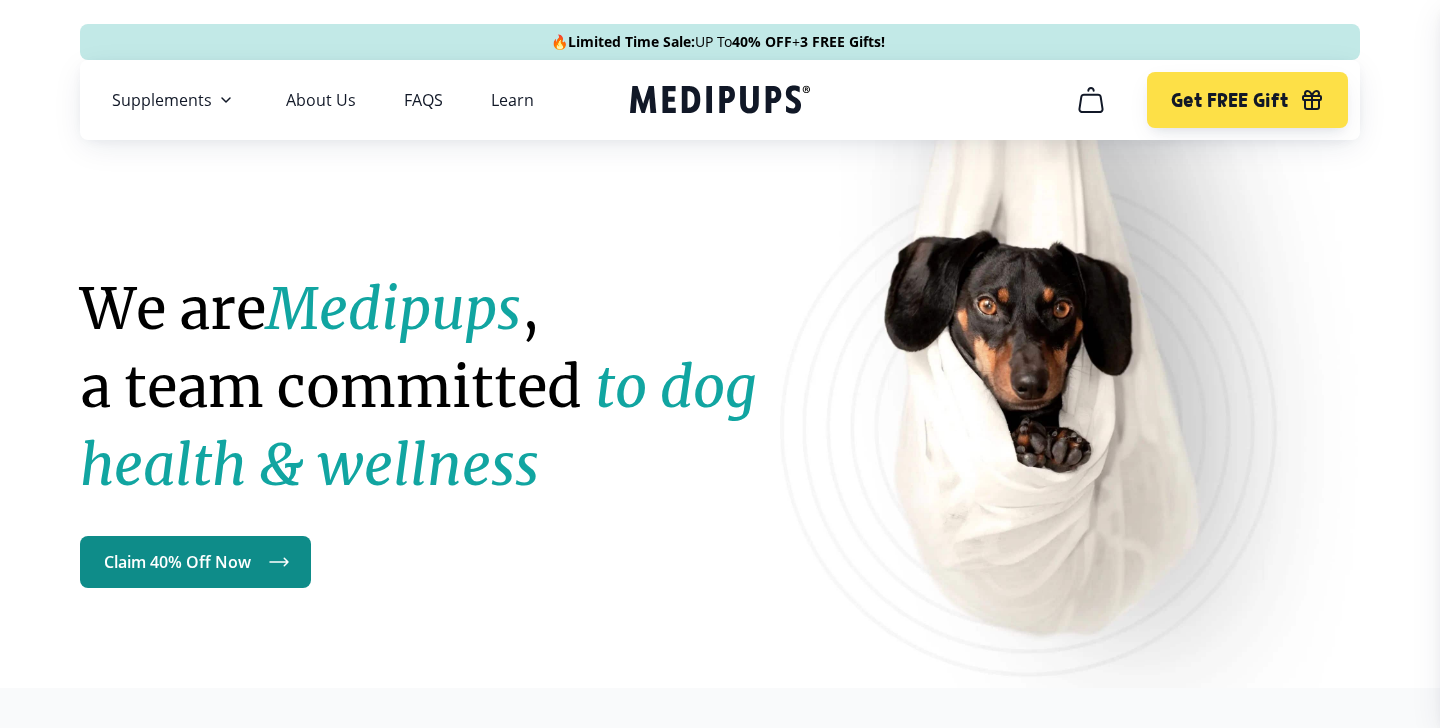 click on "Claim 40% Off Now" at bounding box center [195, 562] 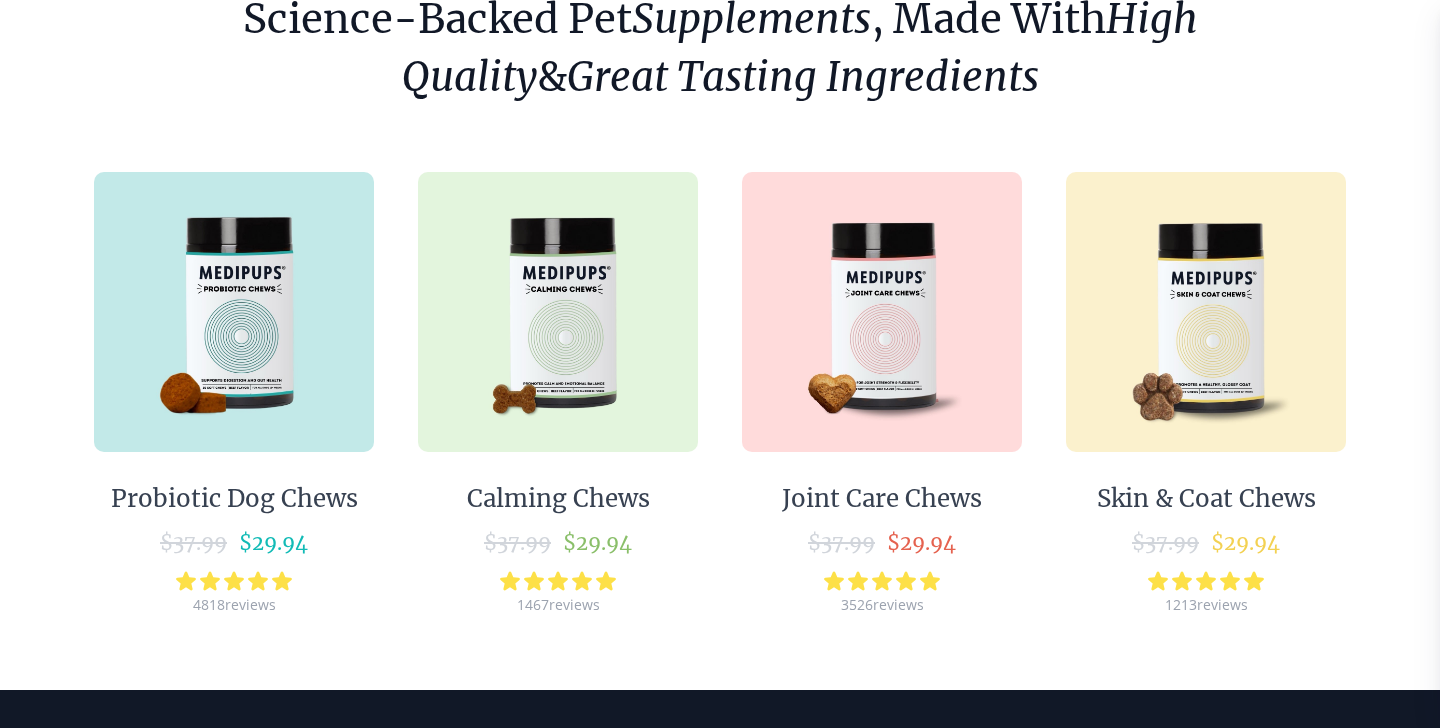 scroll, scrollTop: 233, scrollLeft: 0, axis: vertical 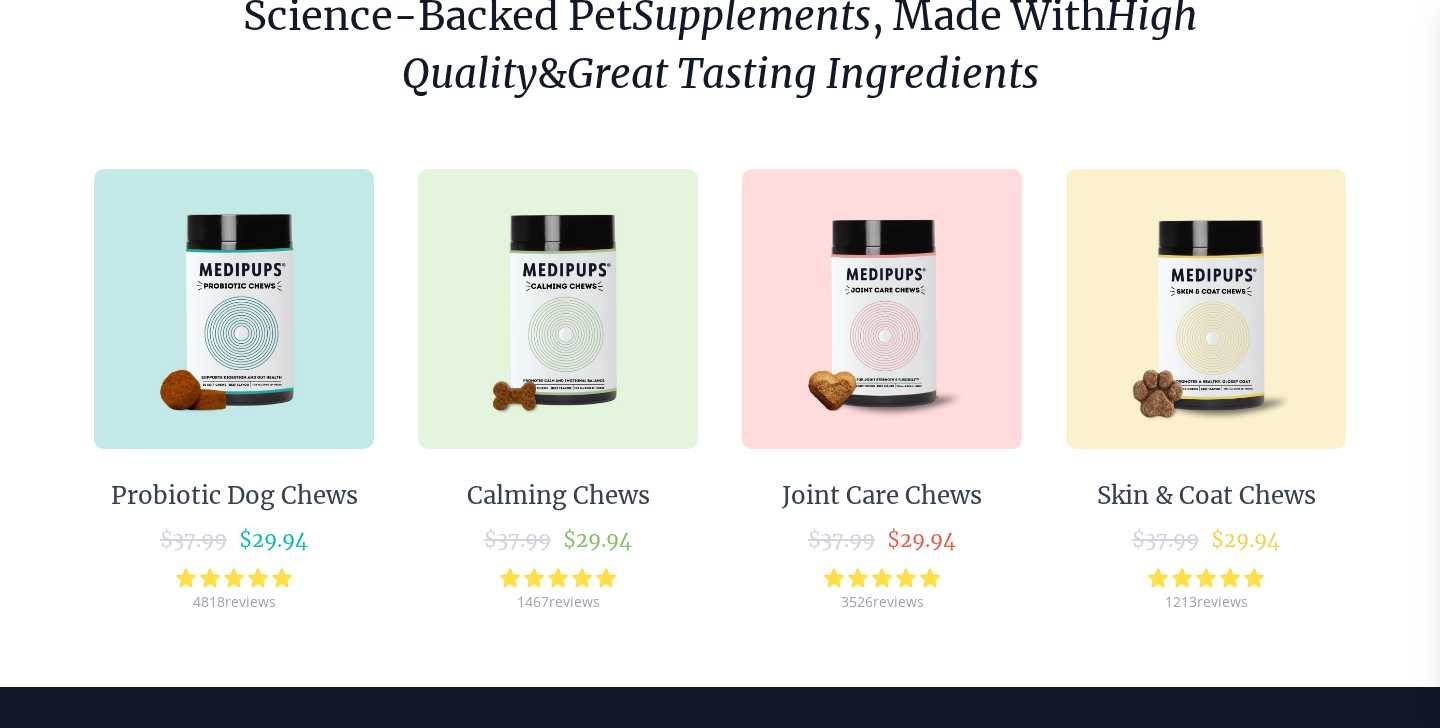 click at bounding box center [558, 309] 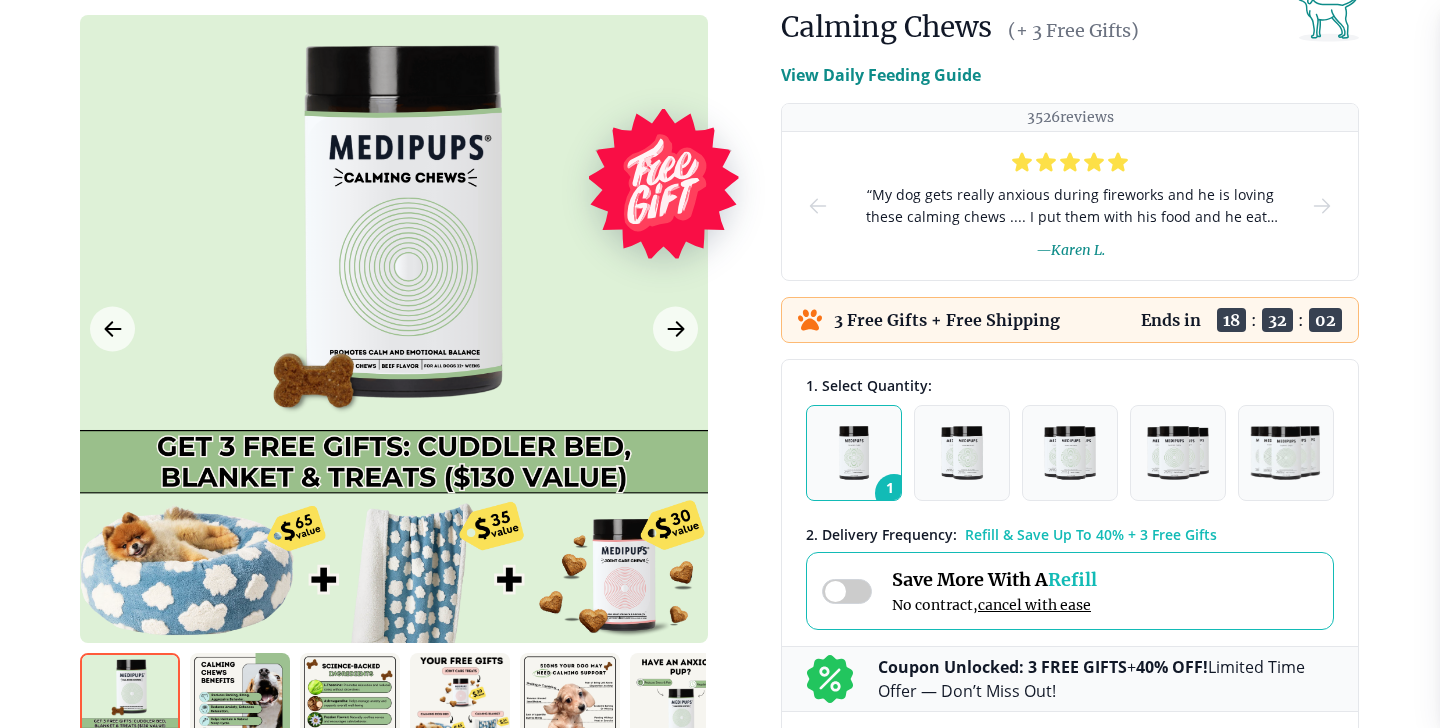 scroll, scrollTop: 206, scrollLeft: 0, axis: vertical 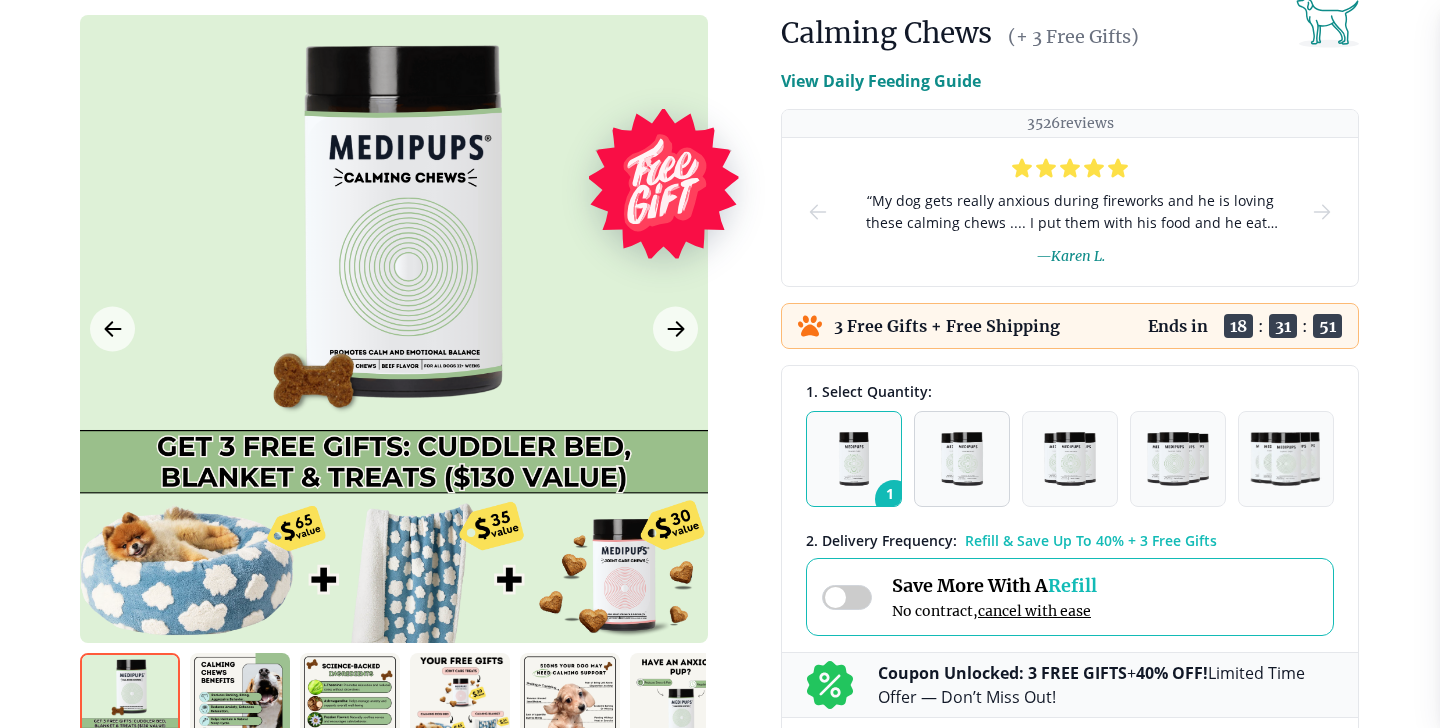 click at bounding box center (962, 459) 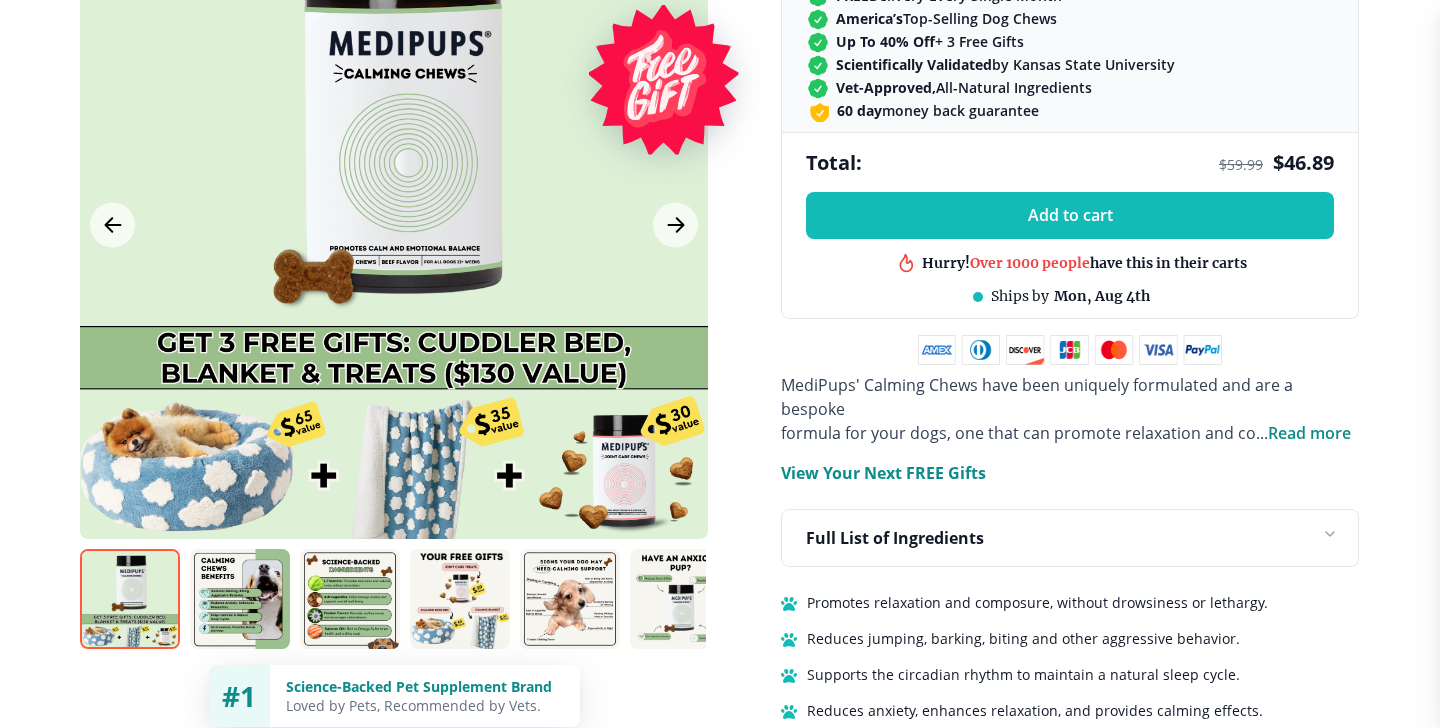 scroll, scrollTop: 1084, scrollLeft: 0, axis: vertical 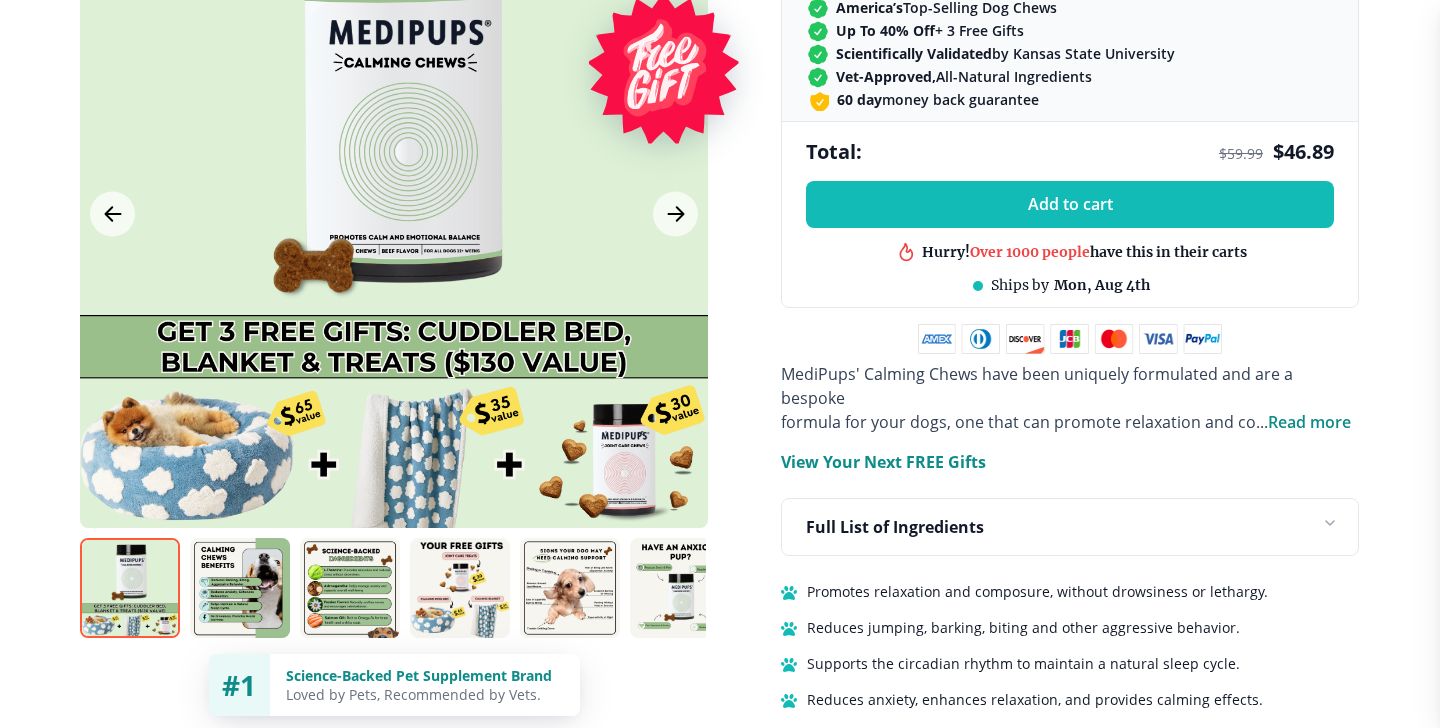 click at bounding box center (240, 588) 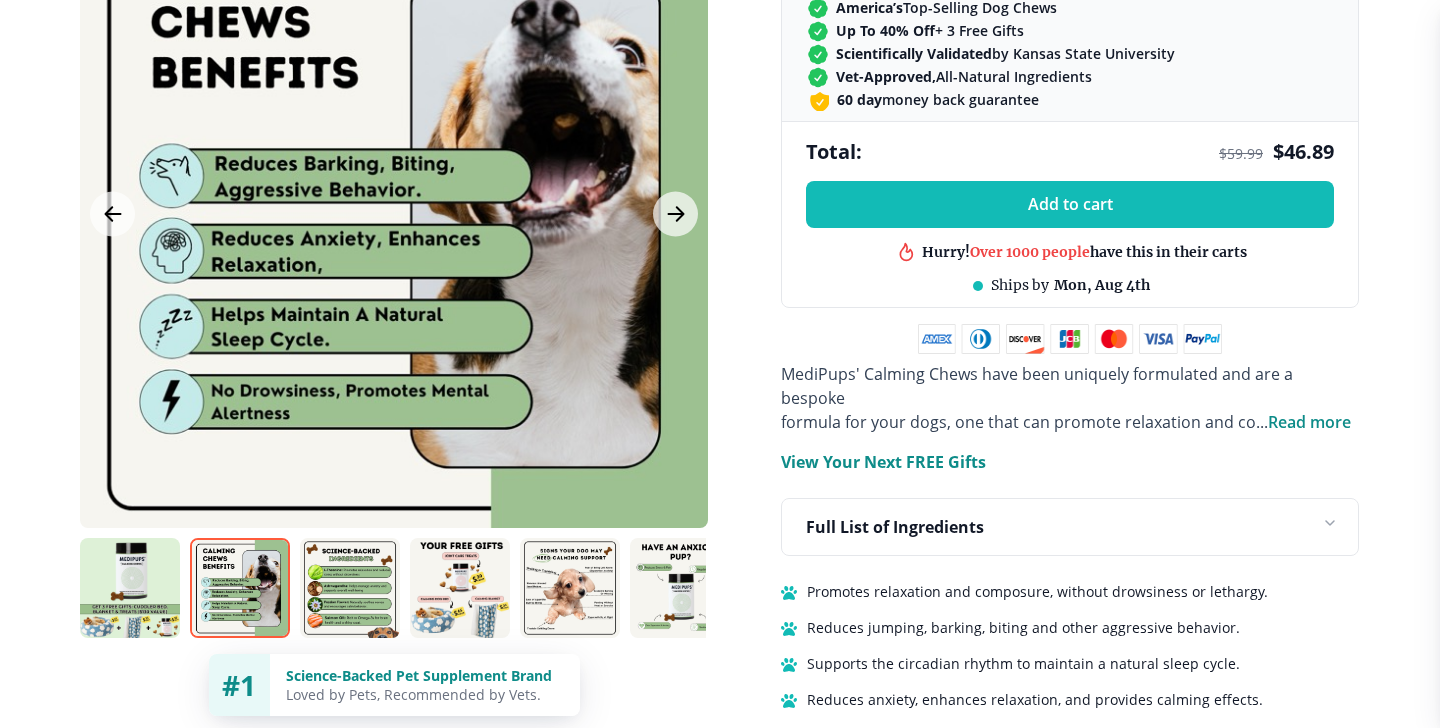 click at bounding box center [130, 588] 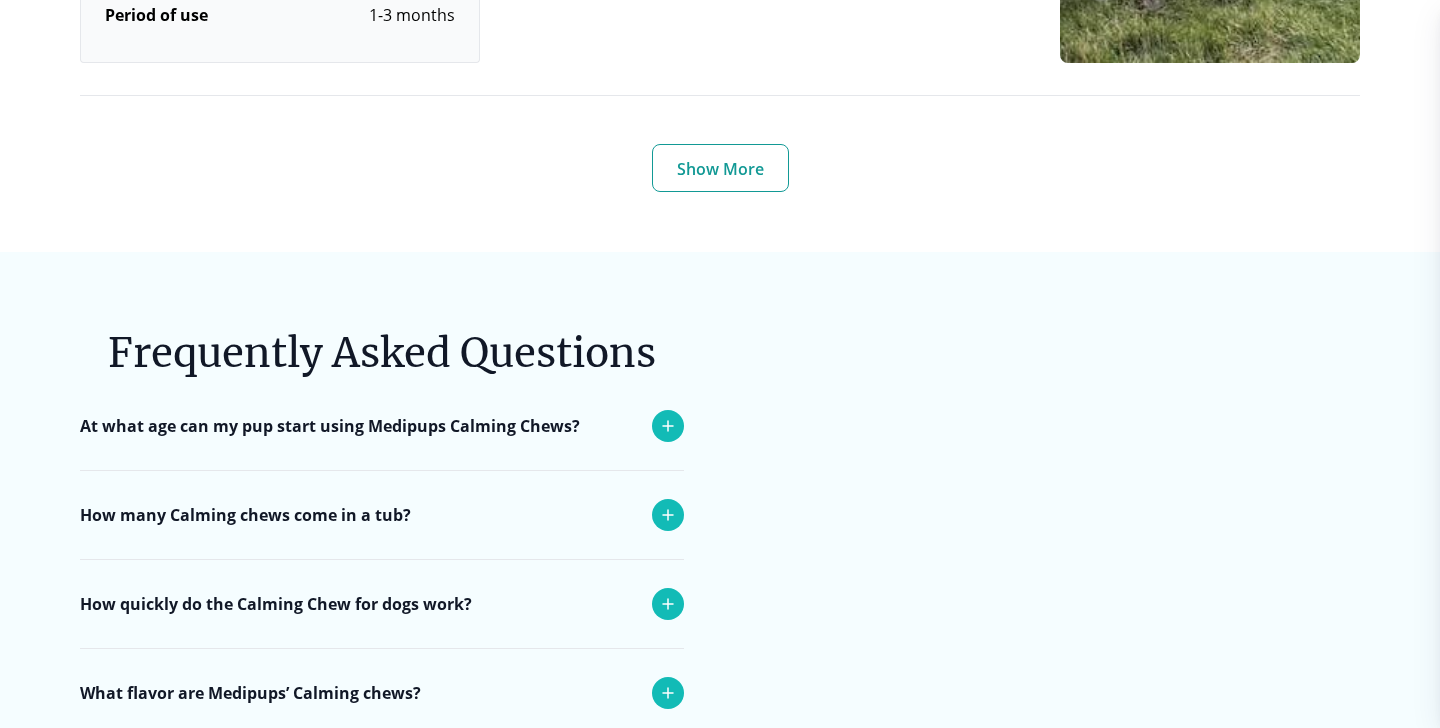 scroll, scrollTop: 7196, scrollLeft: 0, axis: vertical 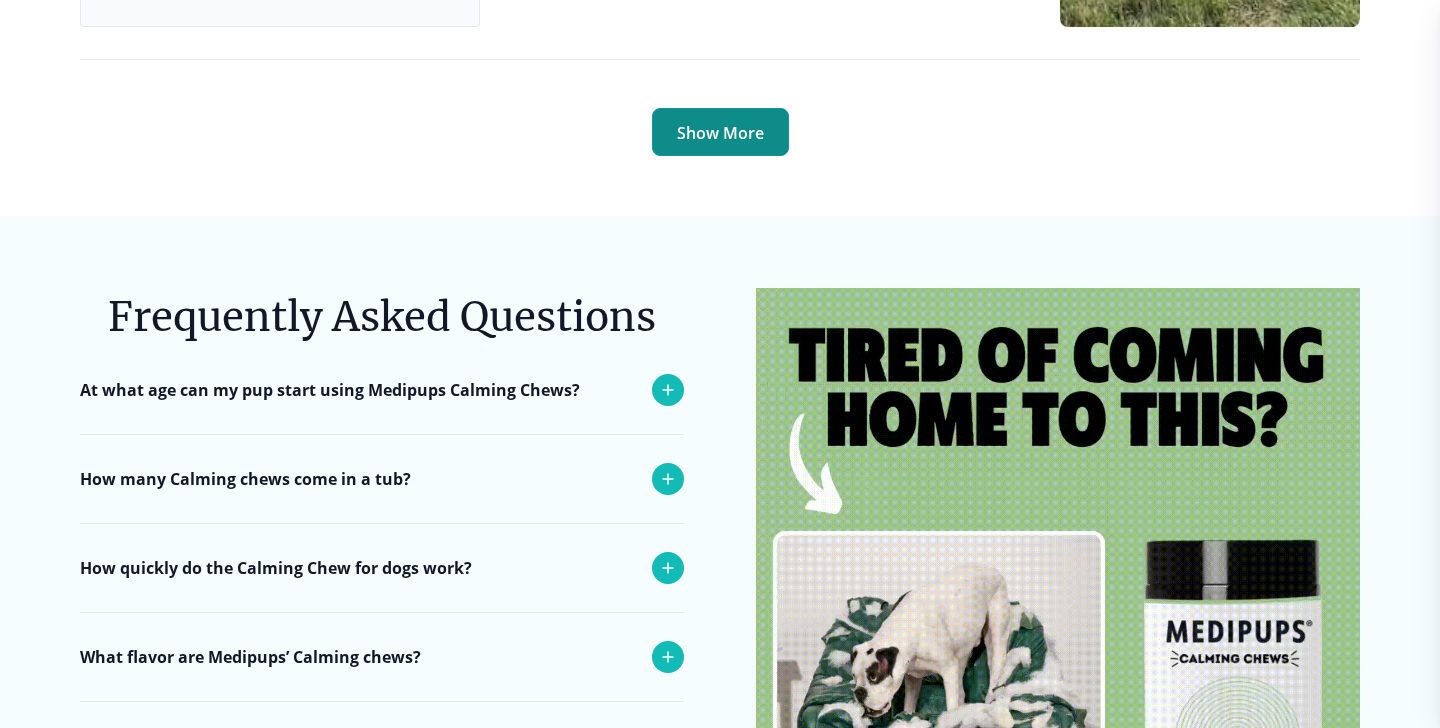 click on "Show More" at bounding box center (720, 132) 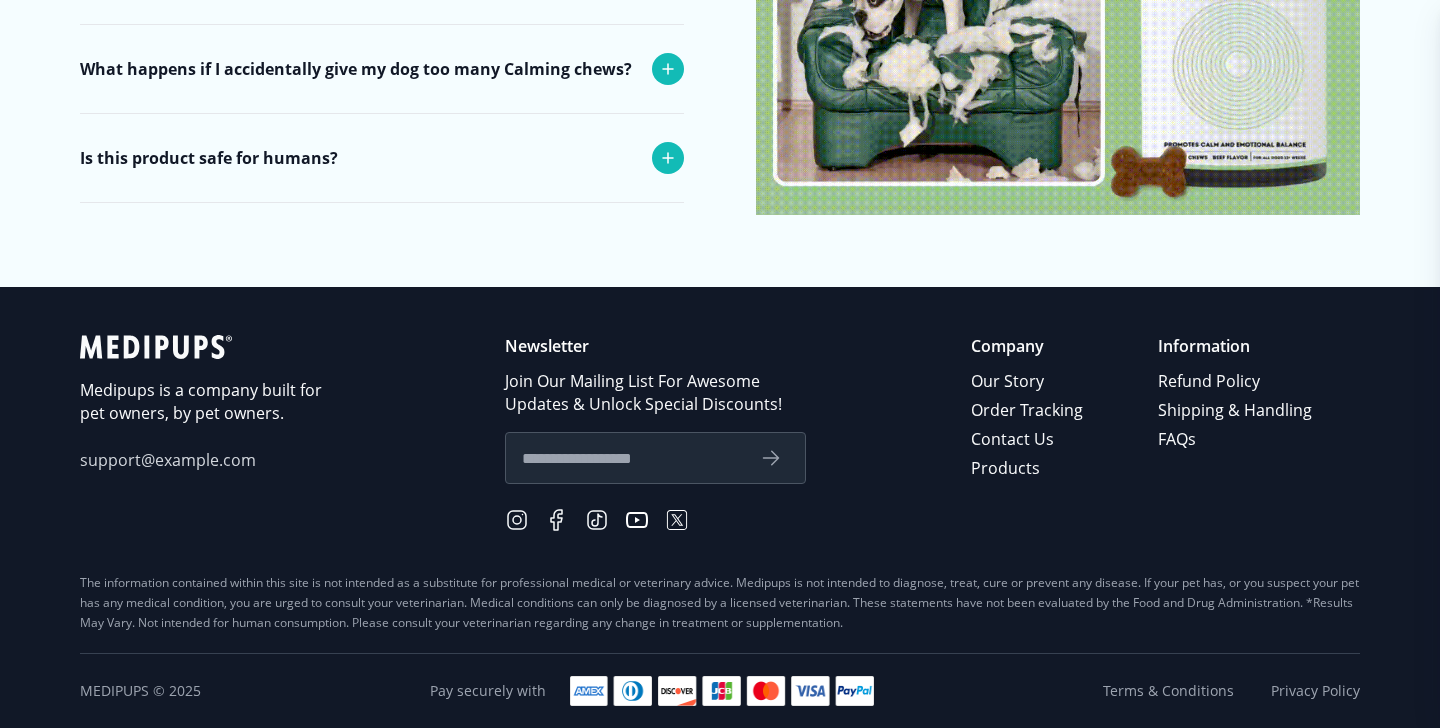 scroll, scrollTop: 10684, scrollLeft: 0, axis: vertical 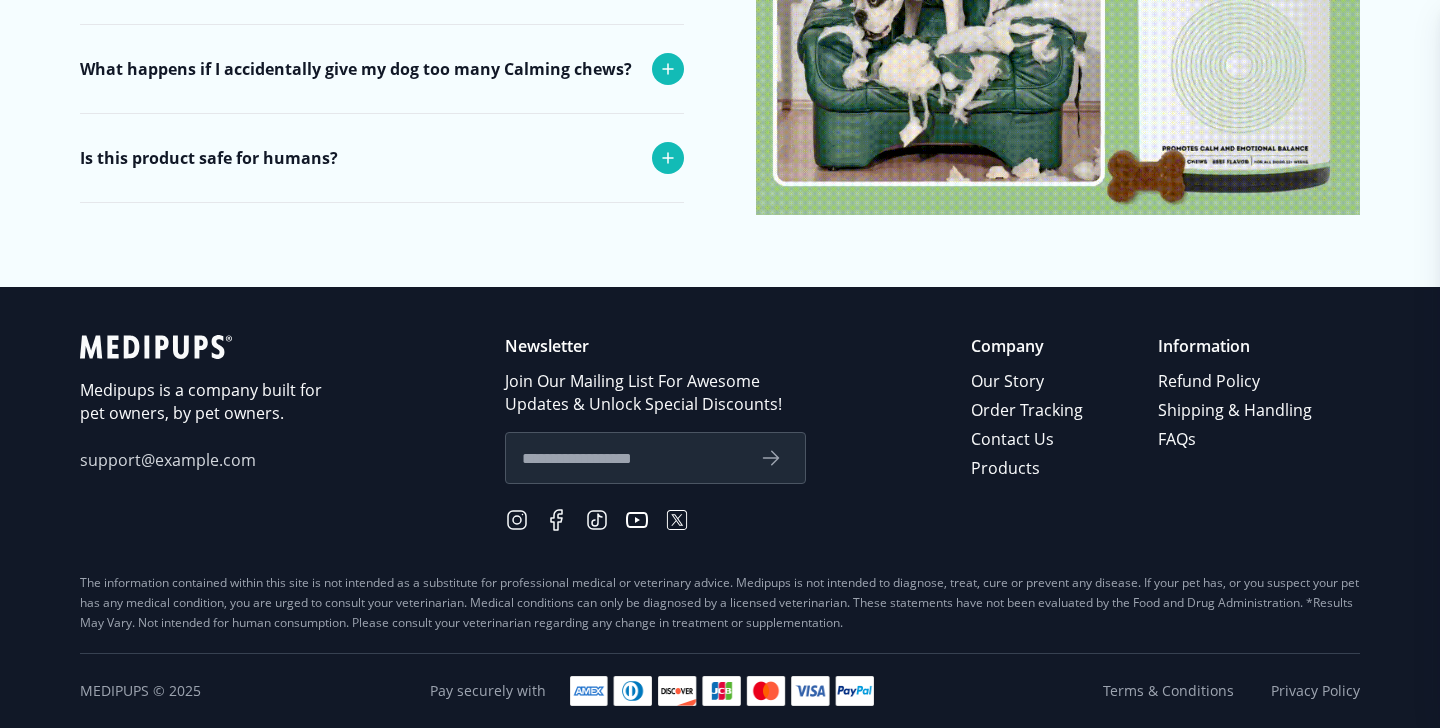 click 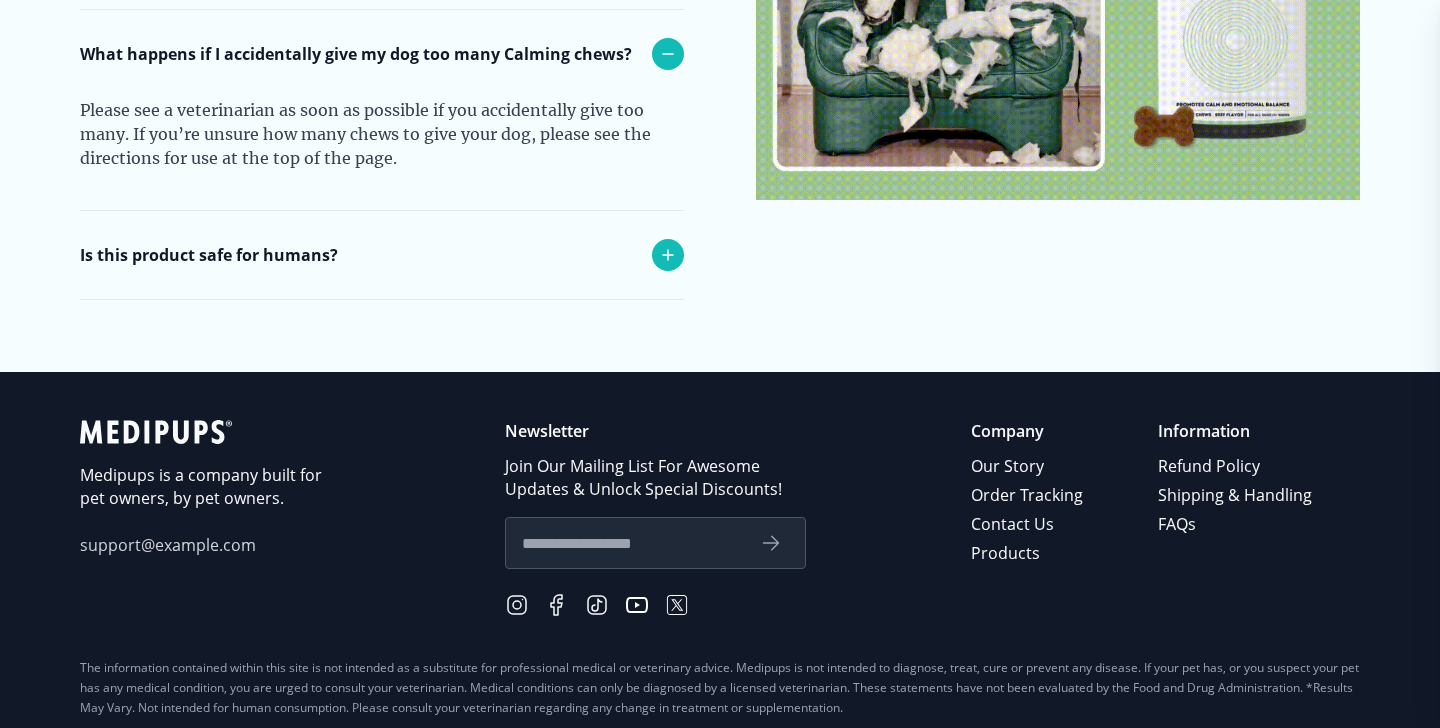 click 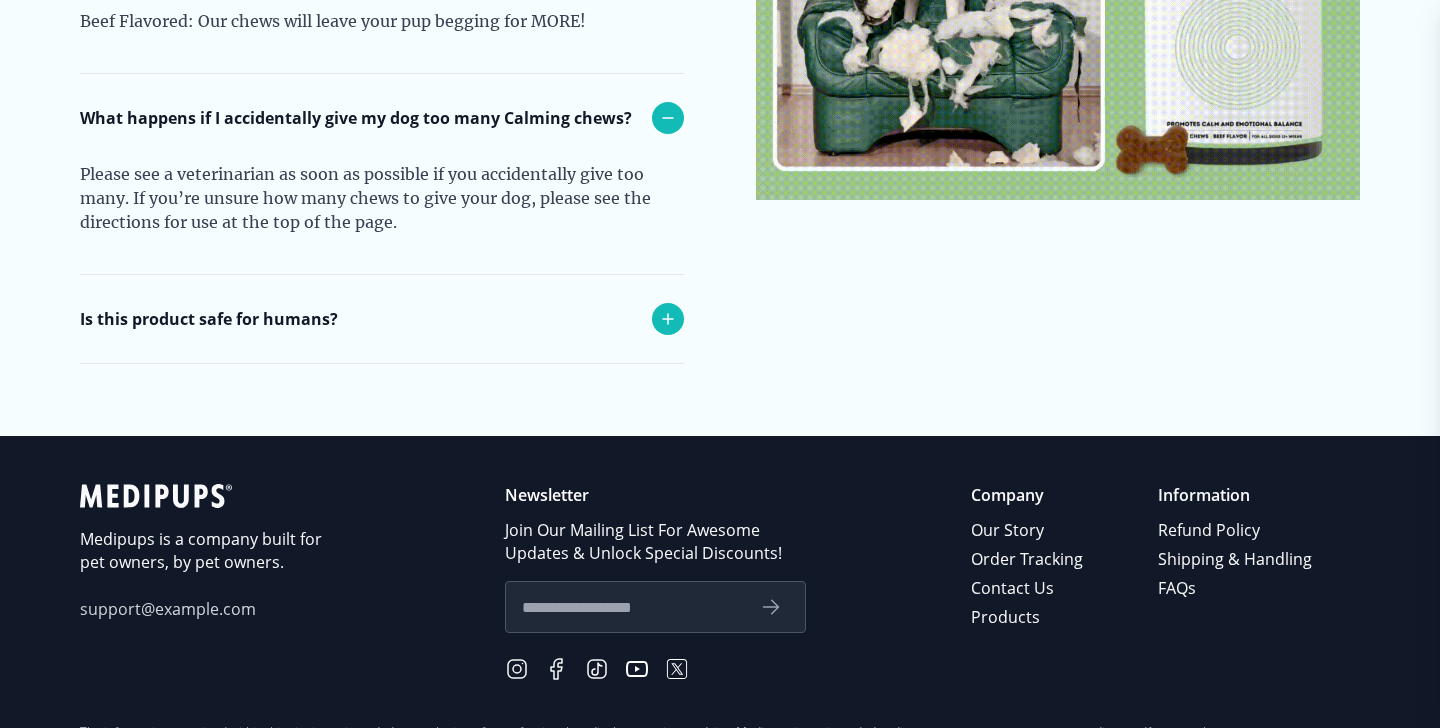 click 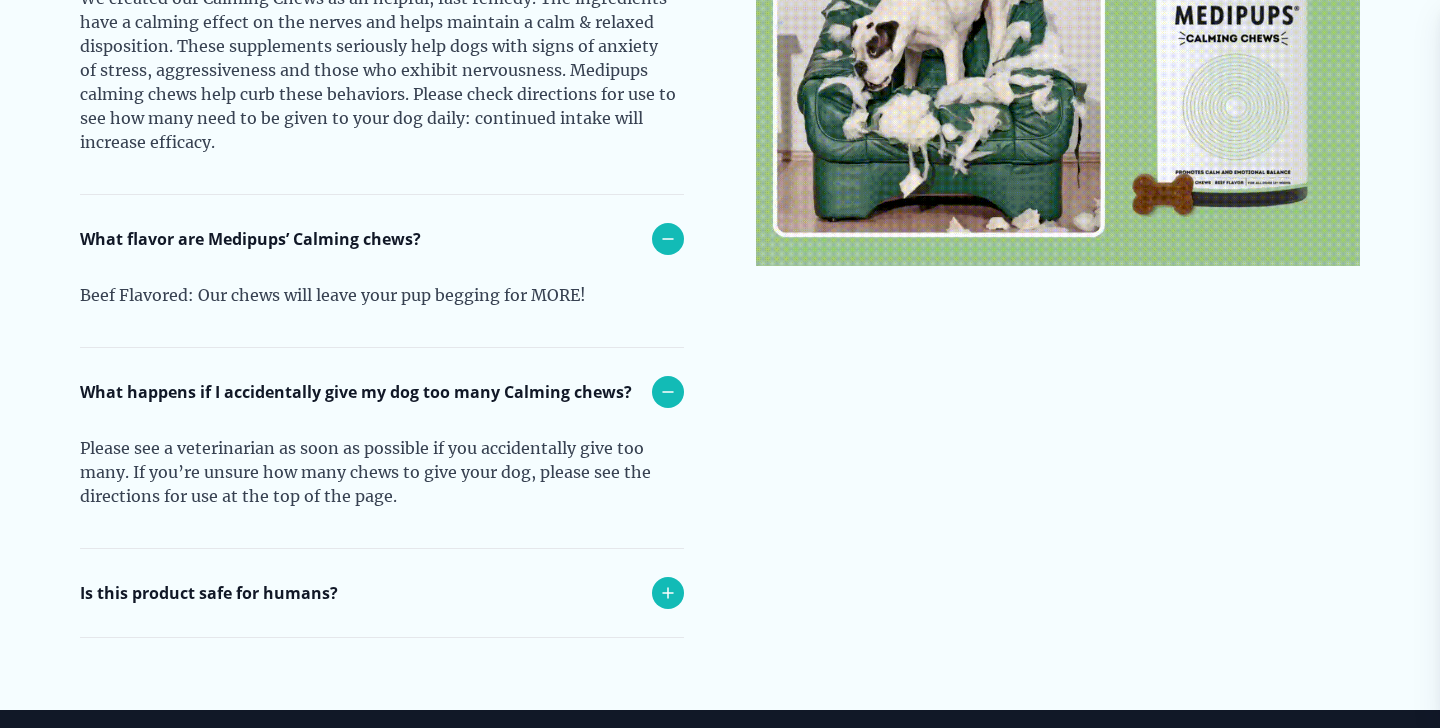 scroll, scrollTop: 10605, scrollLeft: 0, axis: vertical 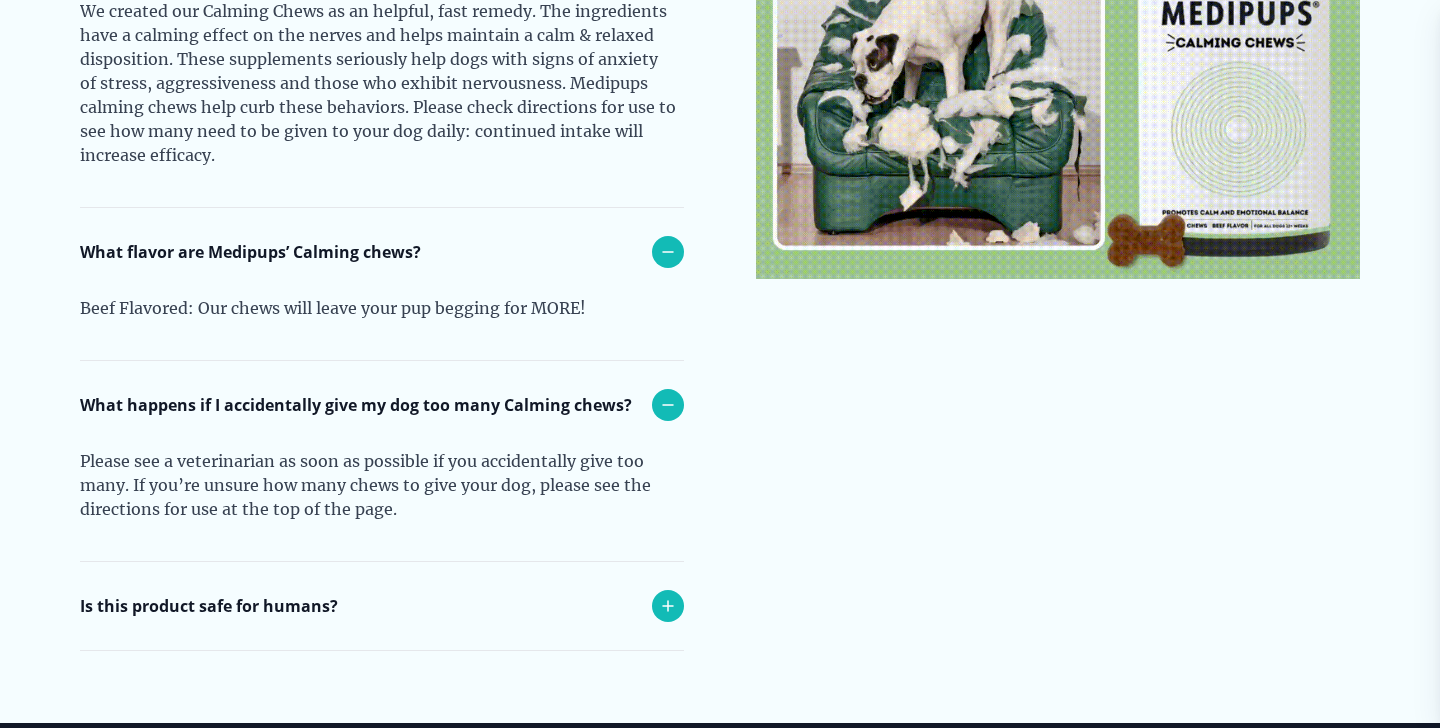 click 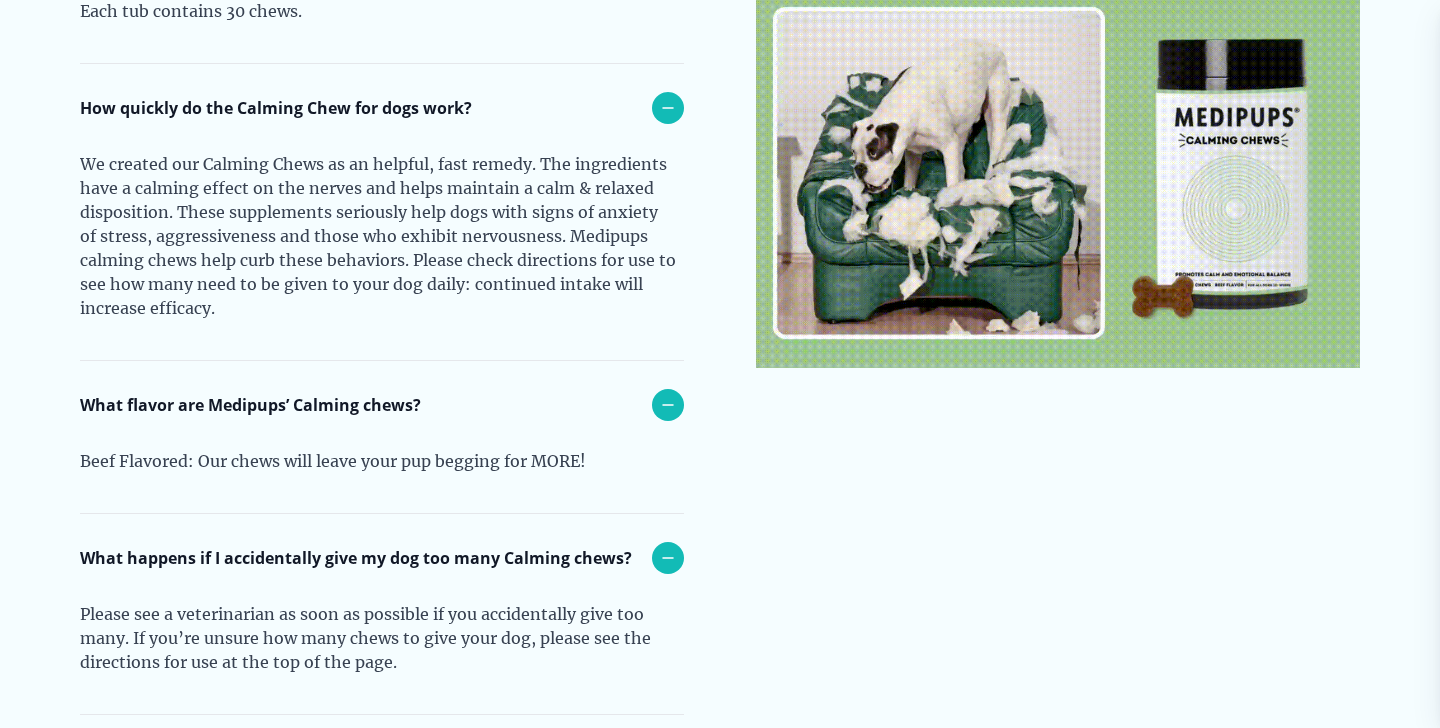 scroll, scrollTop: 10508, scrollLeft: 0, axis: vertical 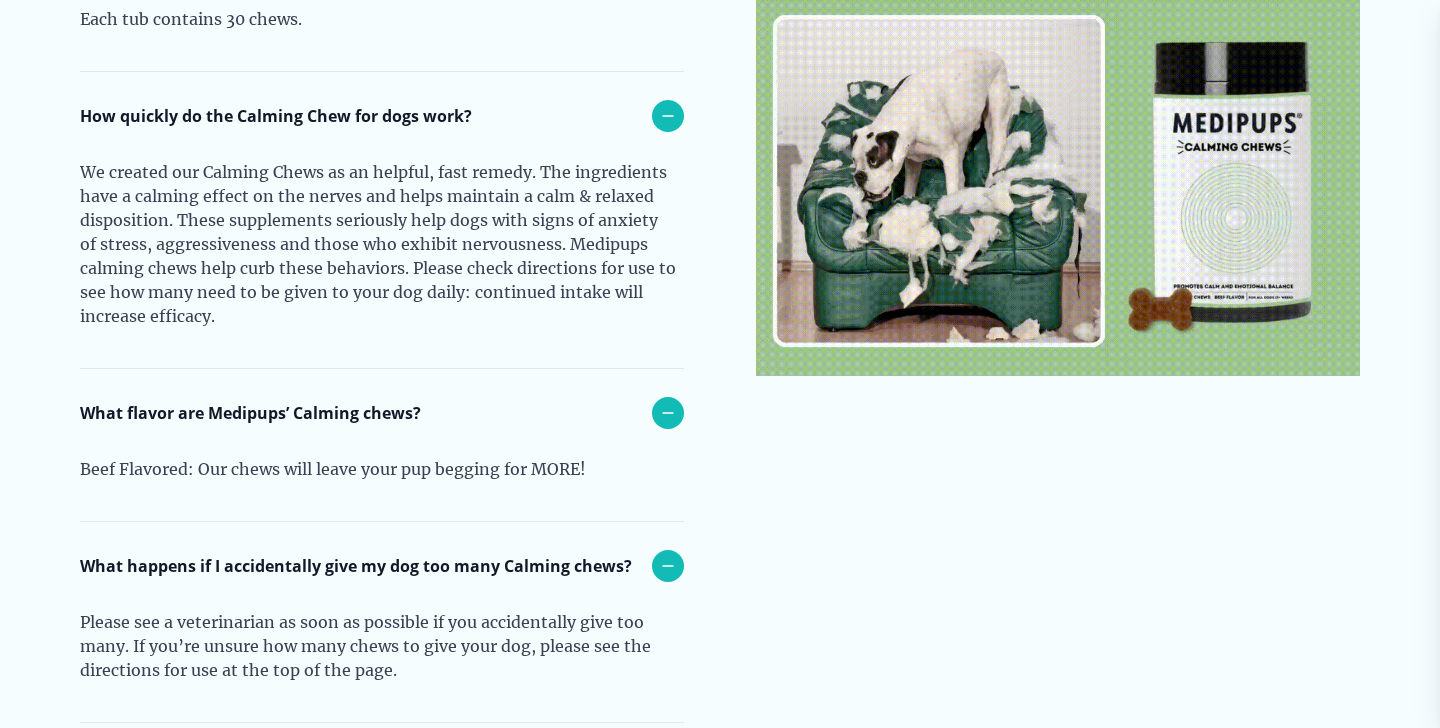 click 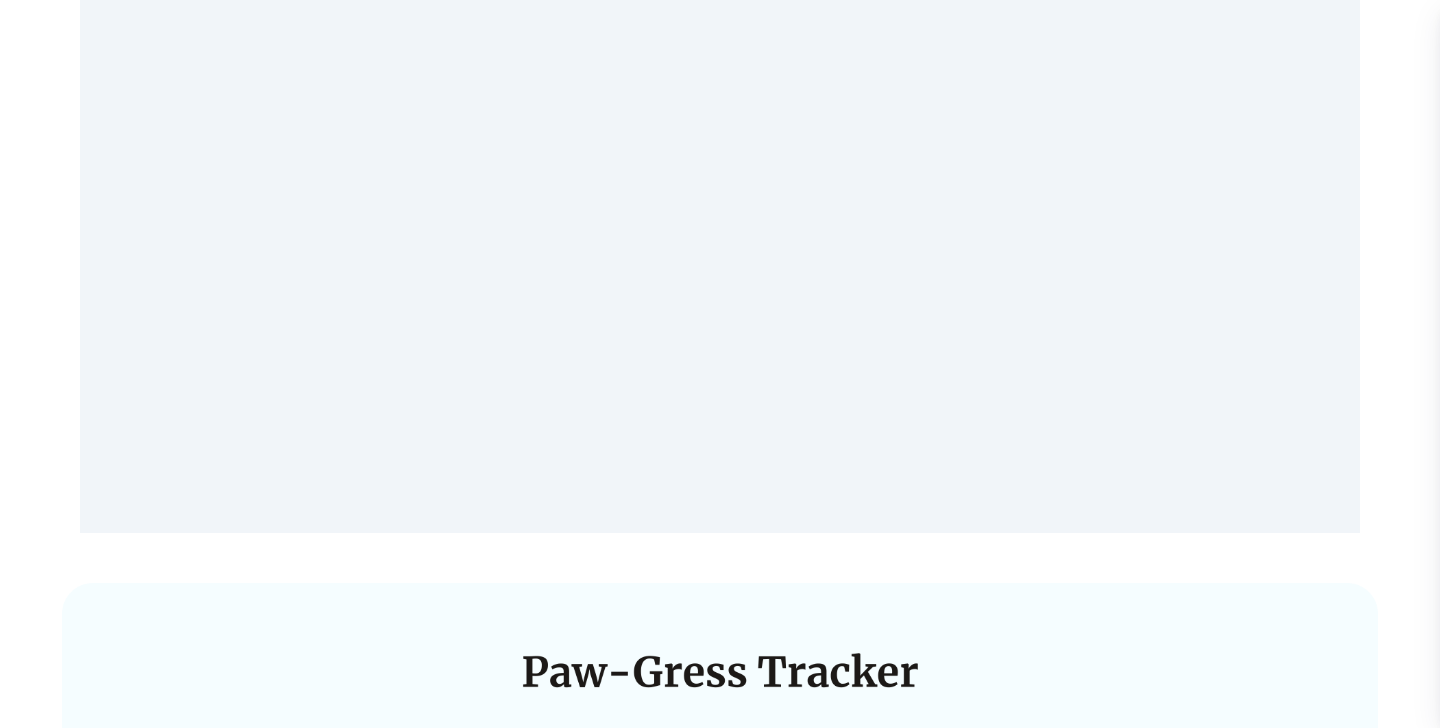 scroll, scrollTop: 4203, scrollLeft: 0, axis: vertical 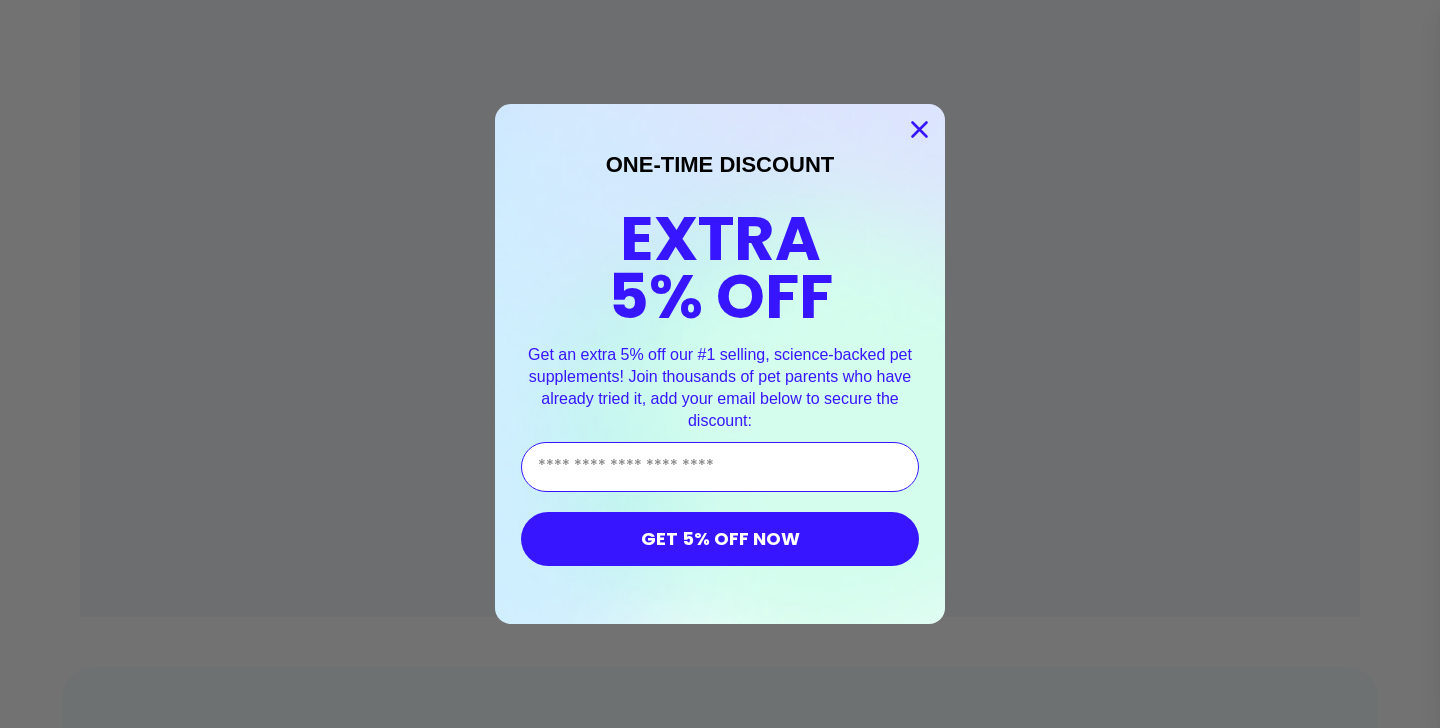 click 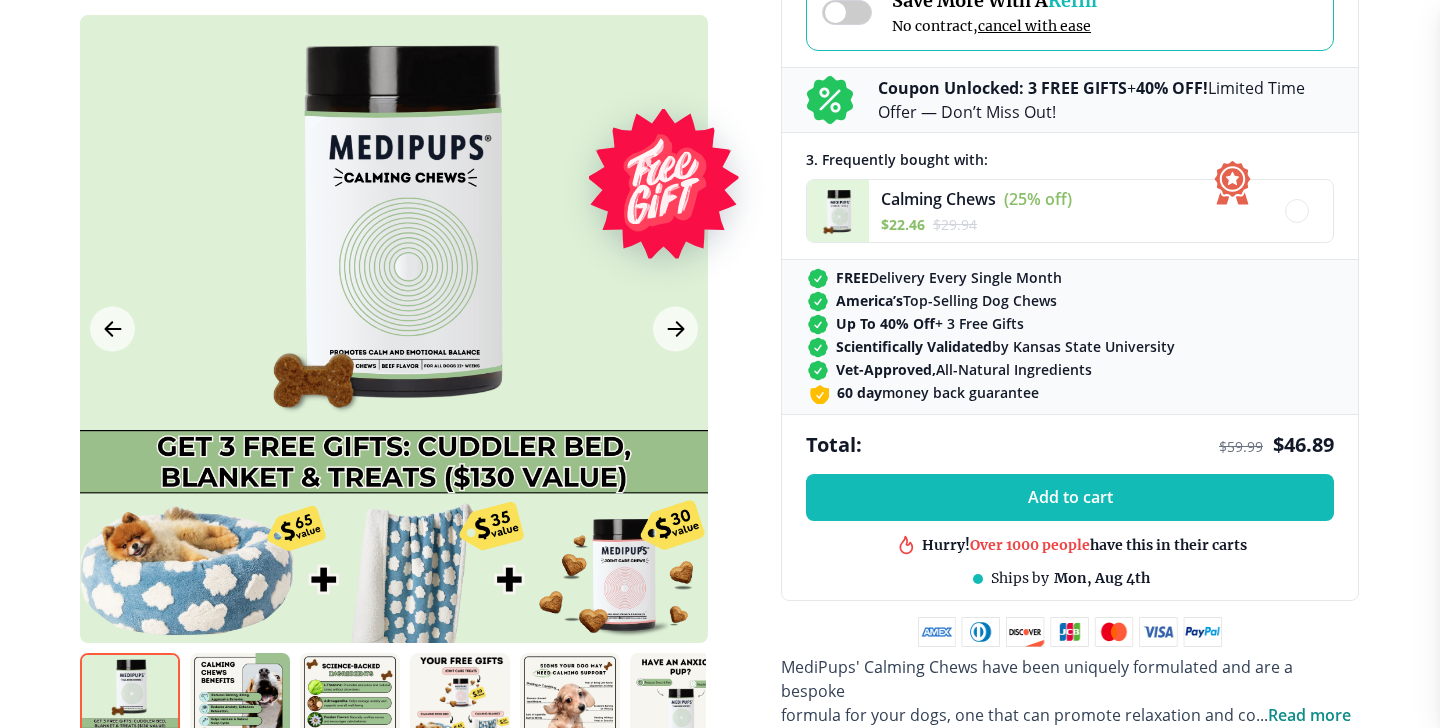 scroll, scrollTop: 811, scrollLeft: 0, axis: vertical 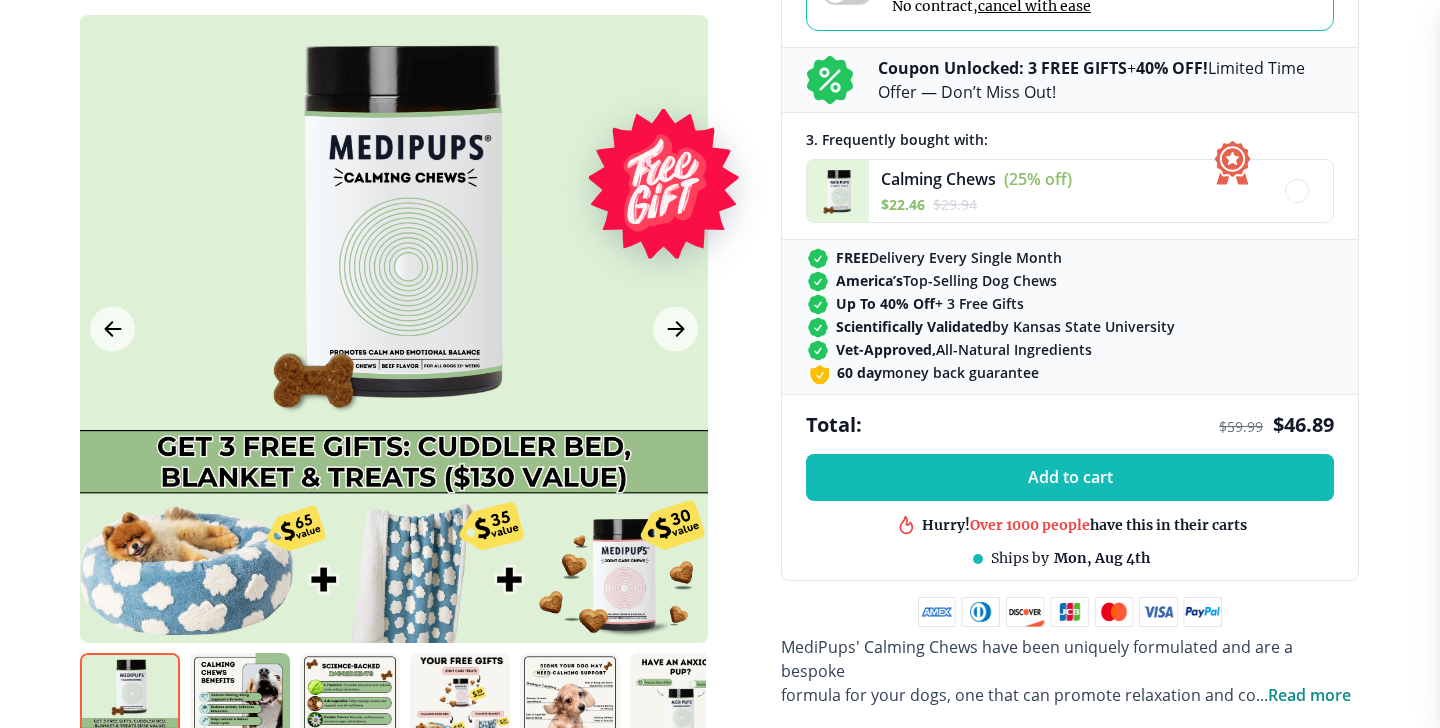 click at bounding box center [460, 703] 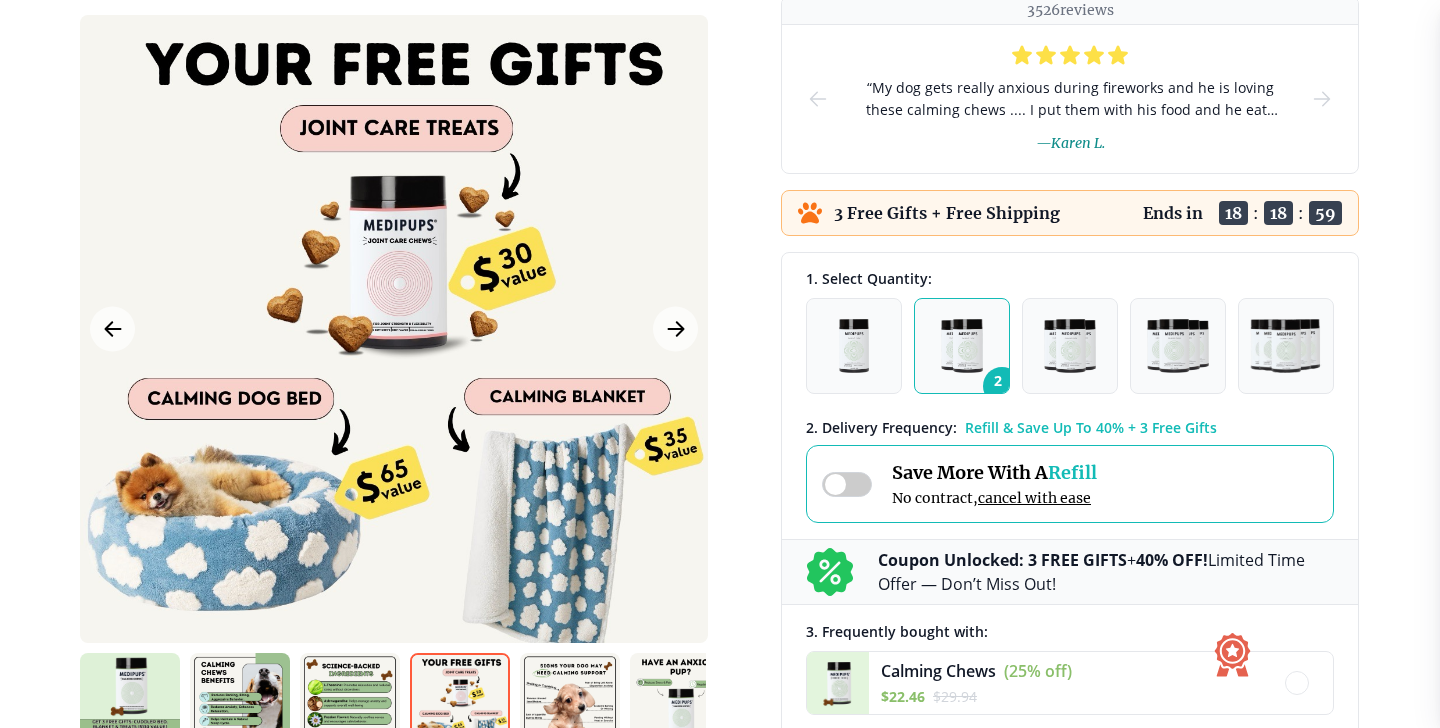 scroll, scrollTop: 213, scrollLeft: 0, axis: vertical 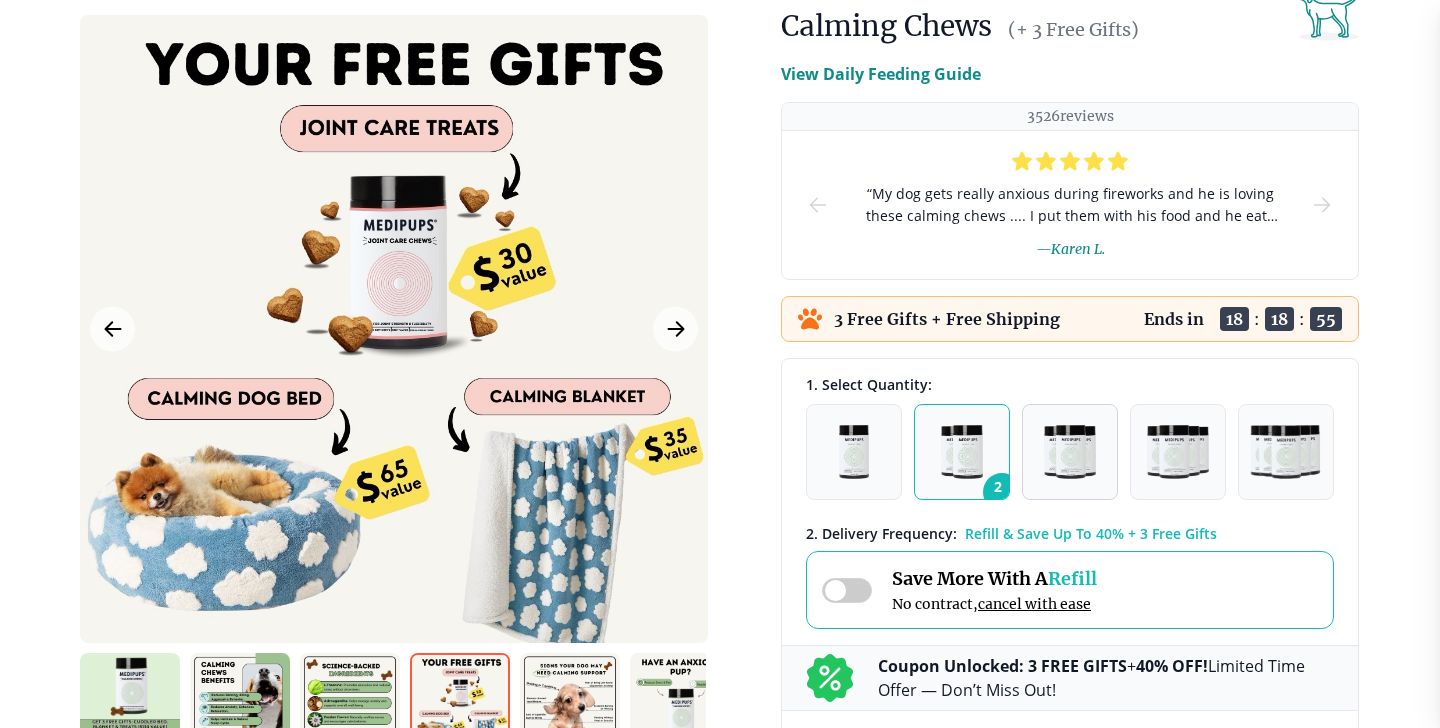 click at bounding box center [1070, 452] 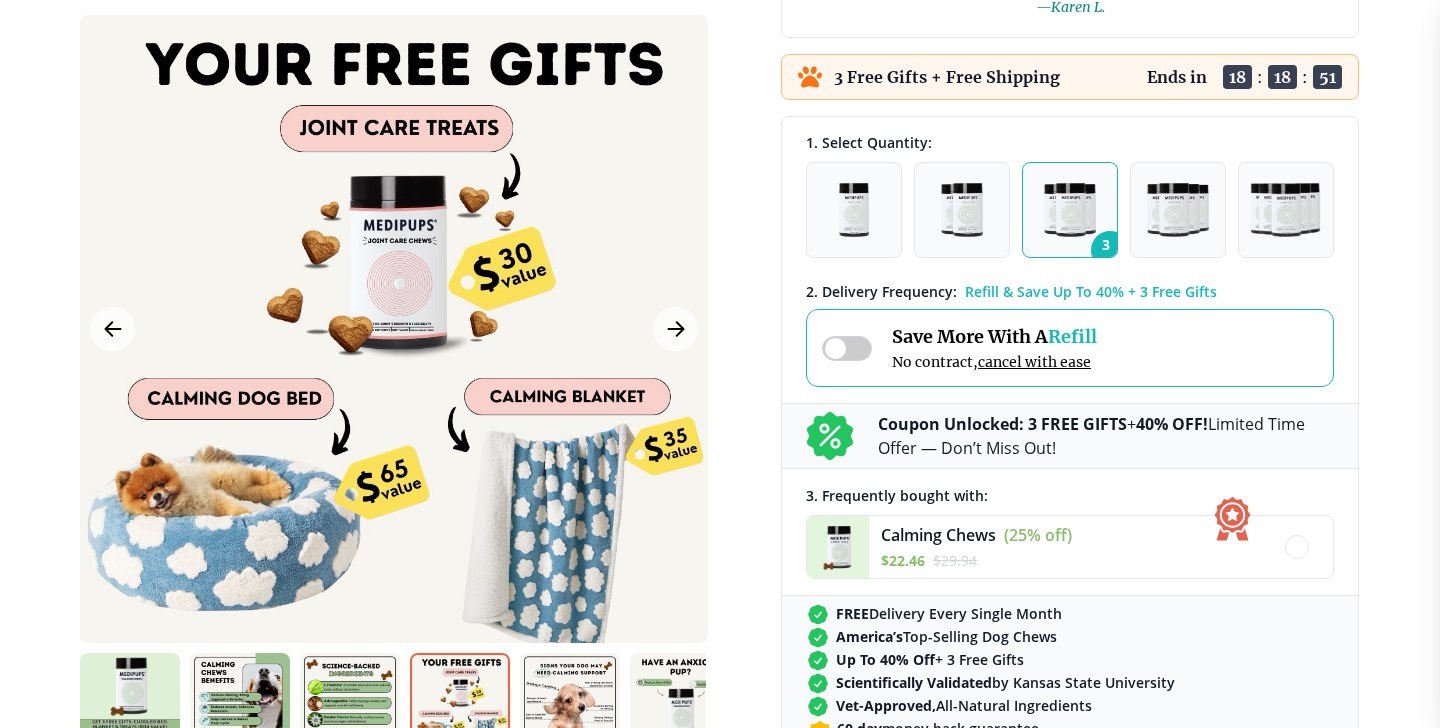 scroll, scrollTop: 450, scrollLeft: 0, axis: vertical 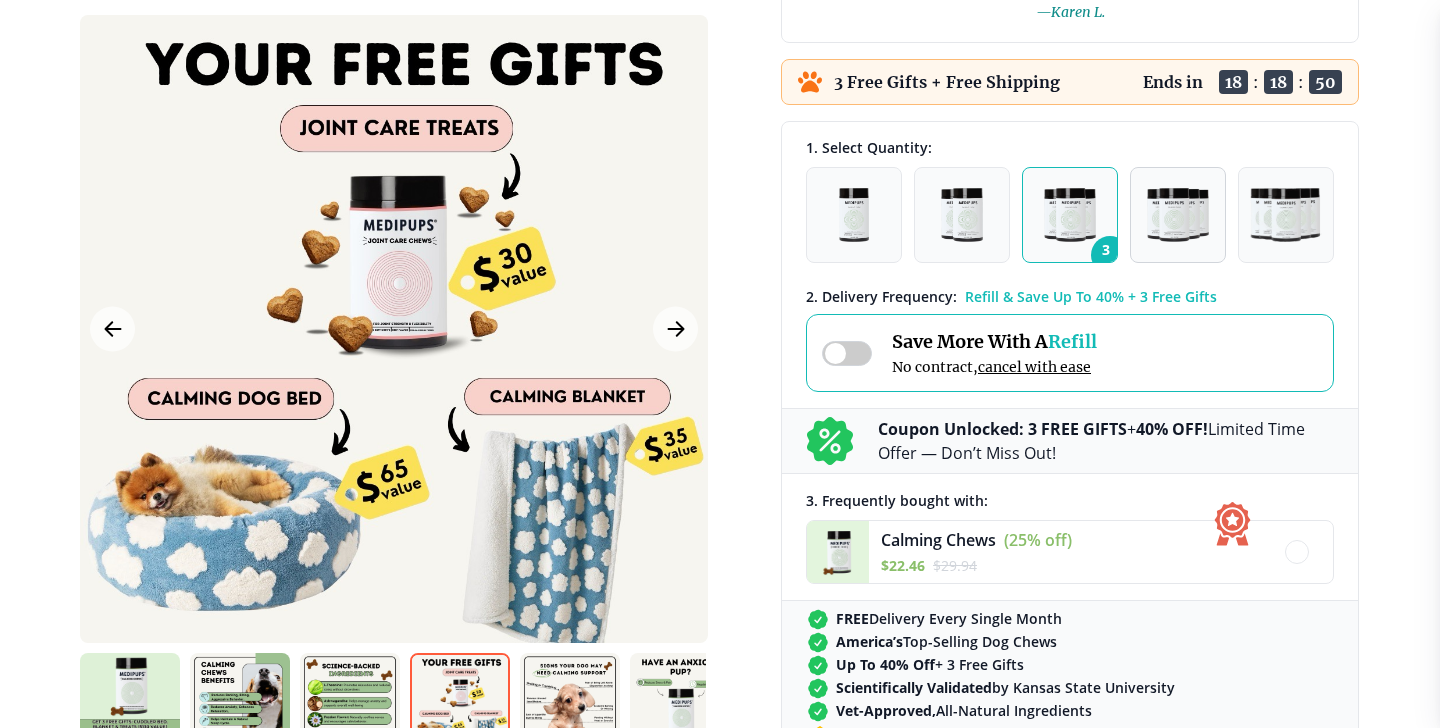 click at bounding box center [1177, 215] 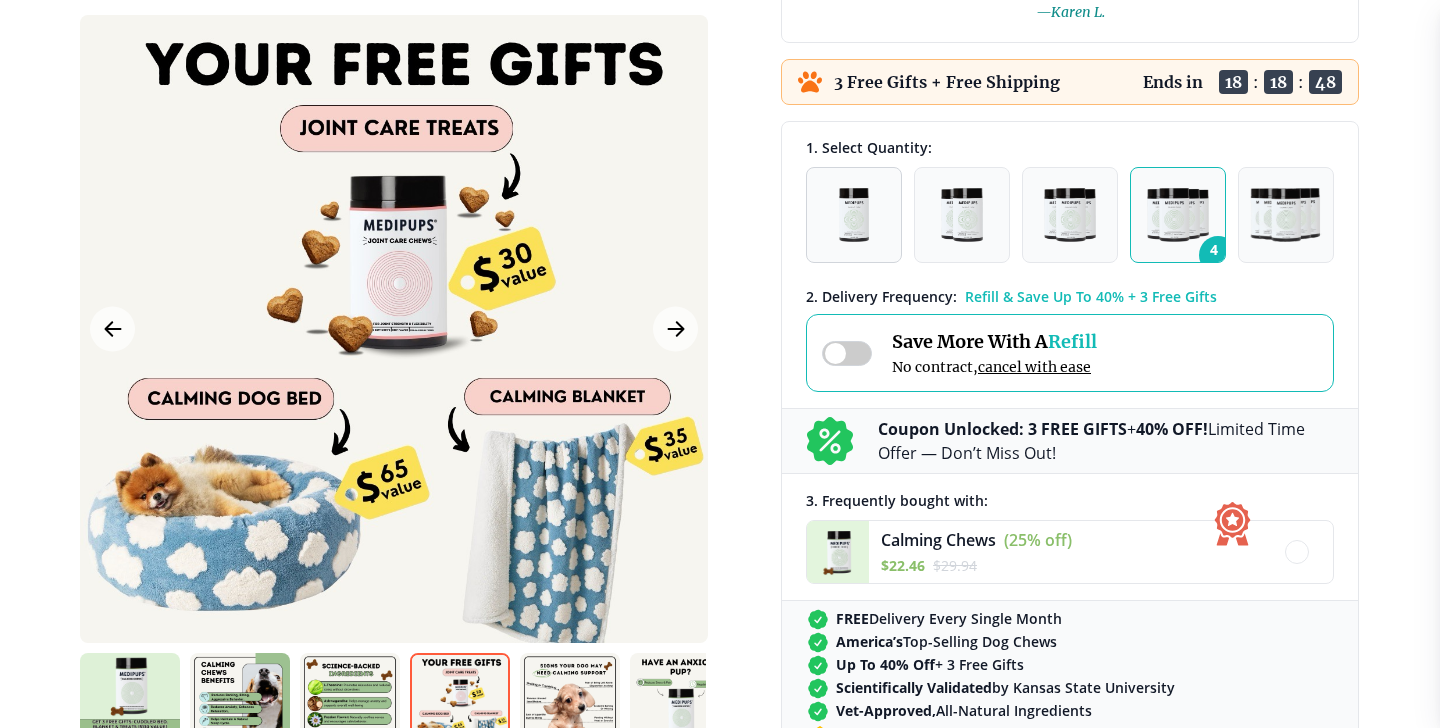 click at bounding box center [854, 215] 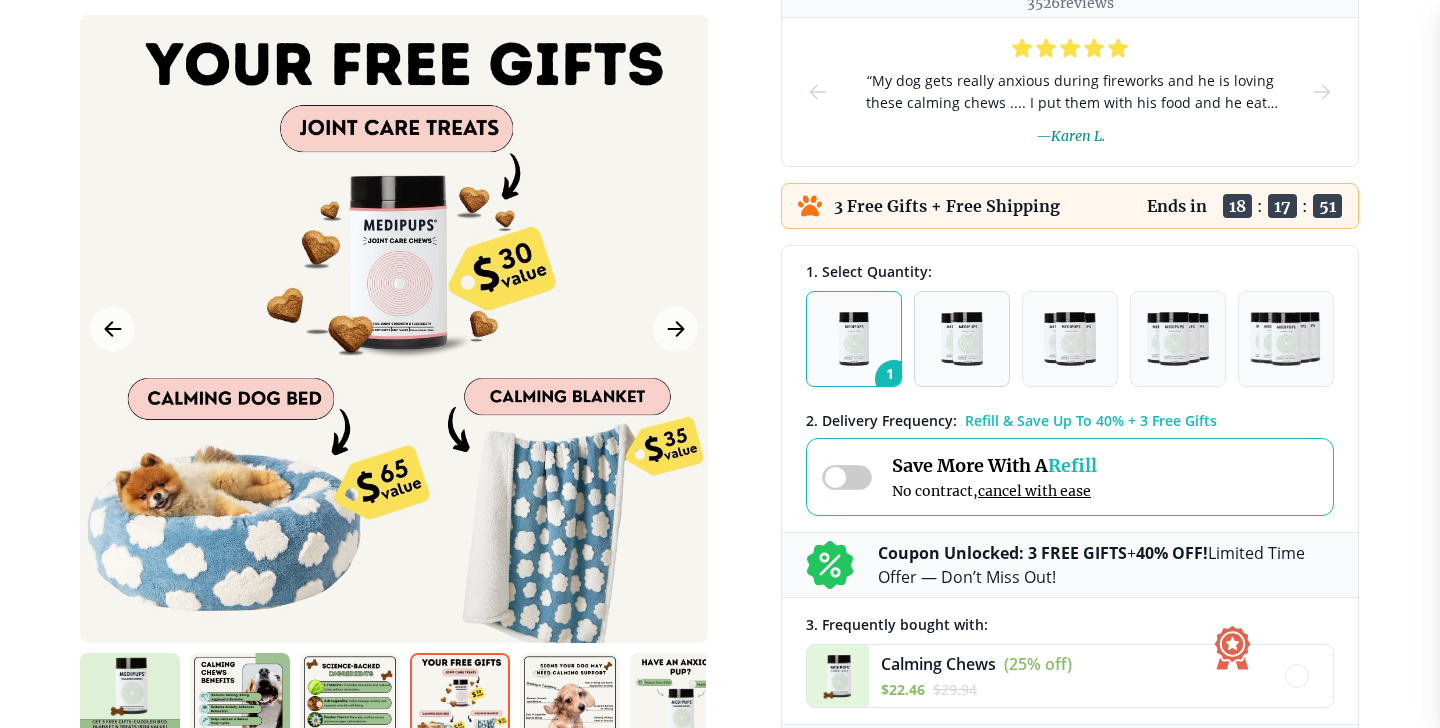 scroll, scrollTop: 327, scrollLeft: 0, axis: vertical 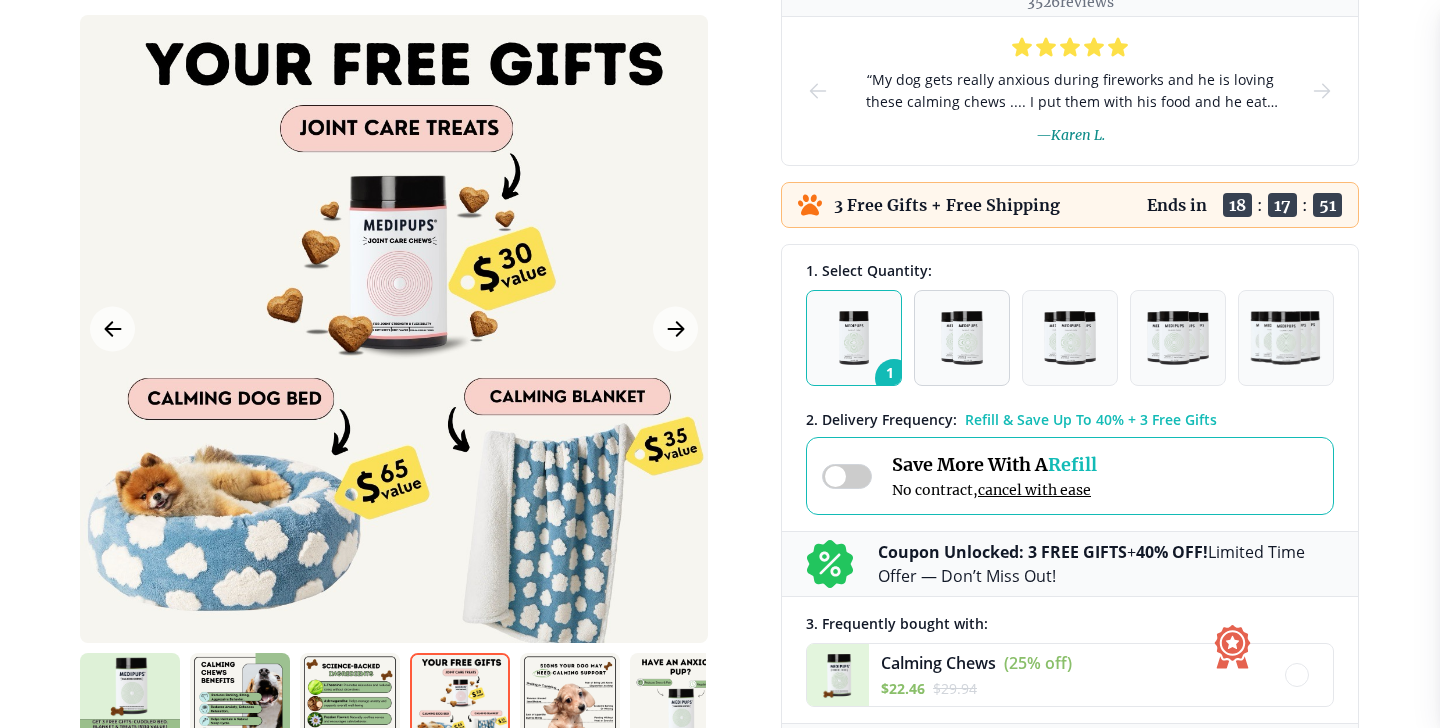 click at bounding box center [962, 338] 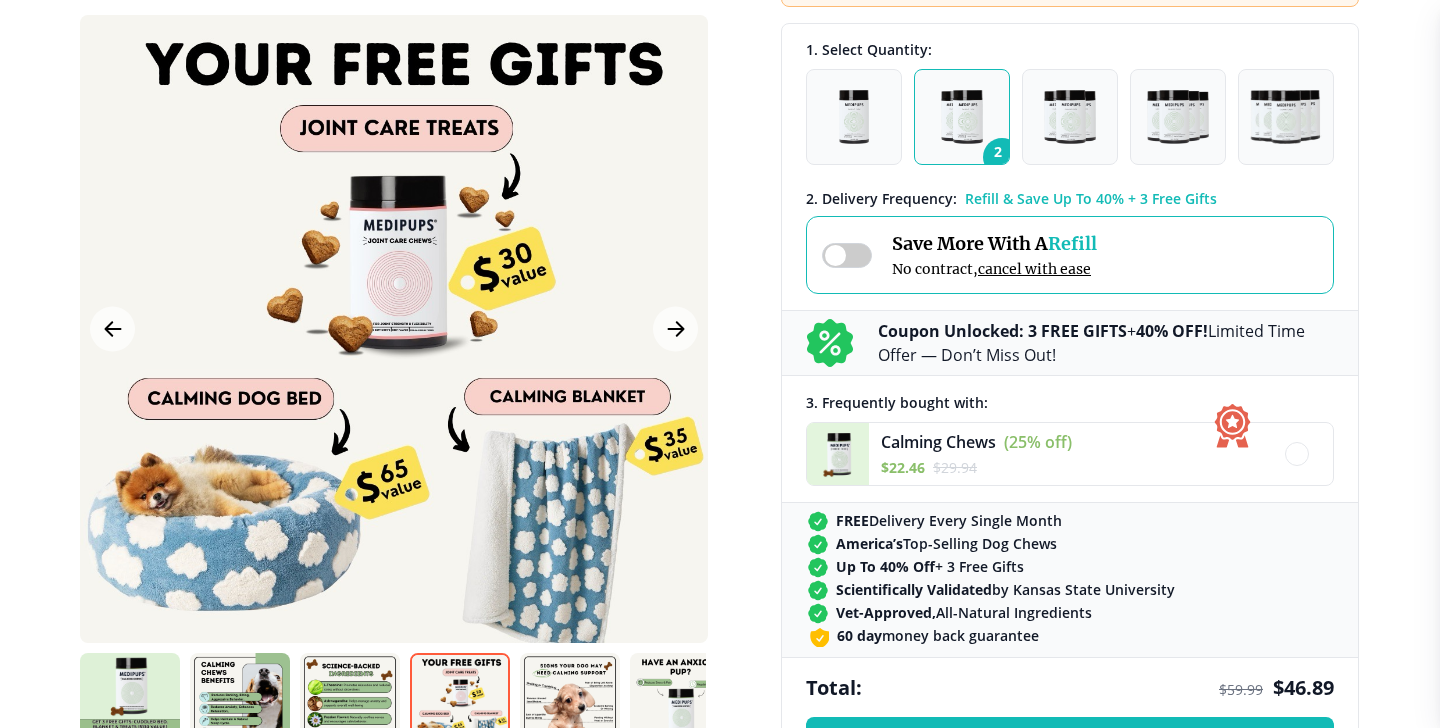 scroll, scrollTop: 543, scrollLeft: 0, axis: vertical 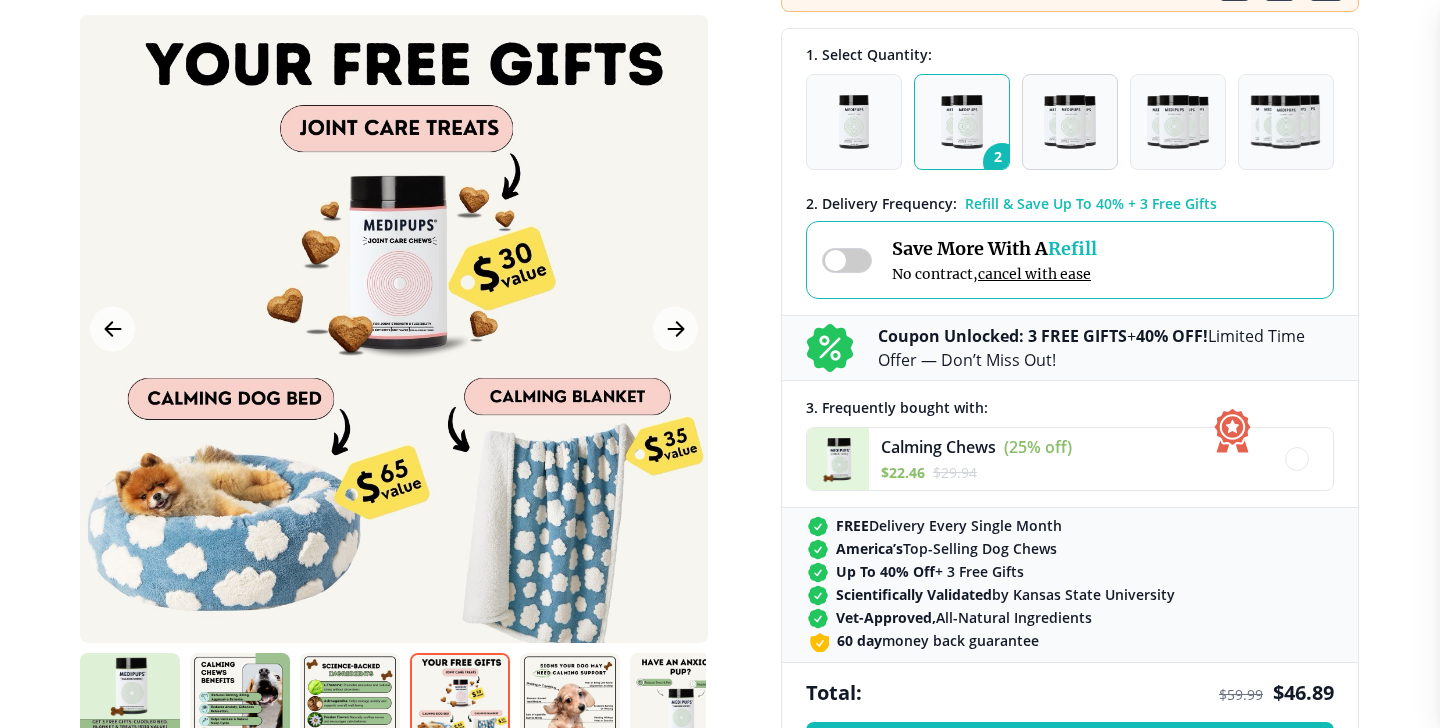 click at bounding box center [1070, 122] 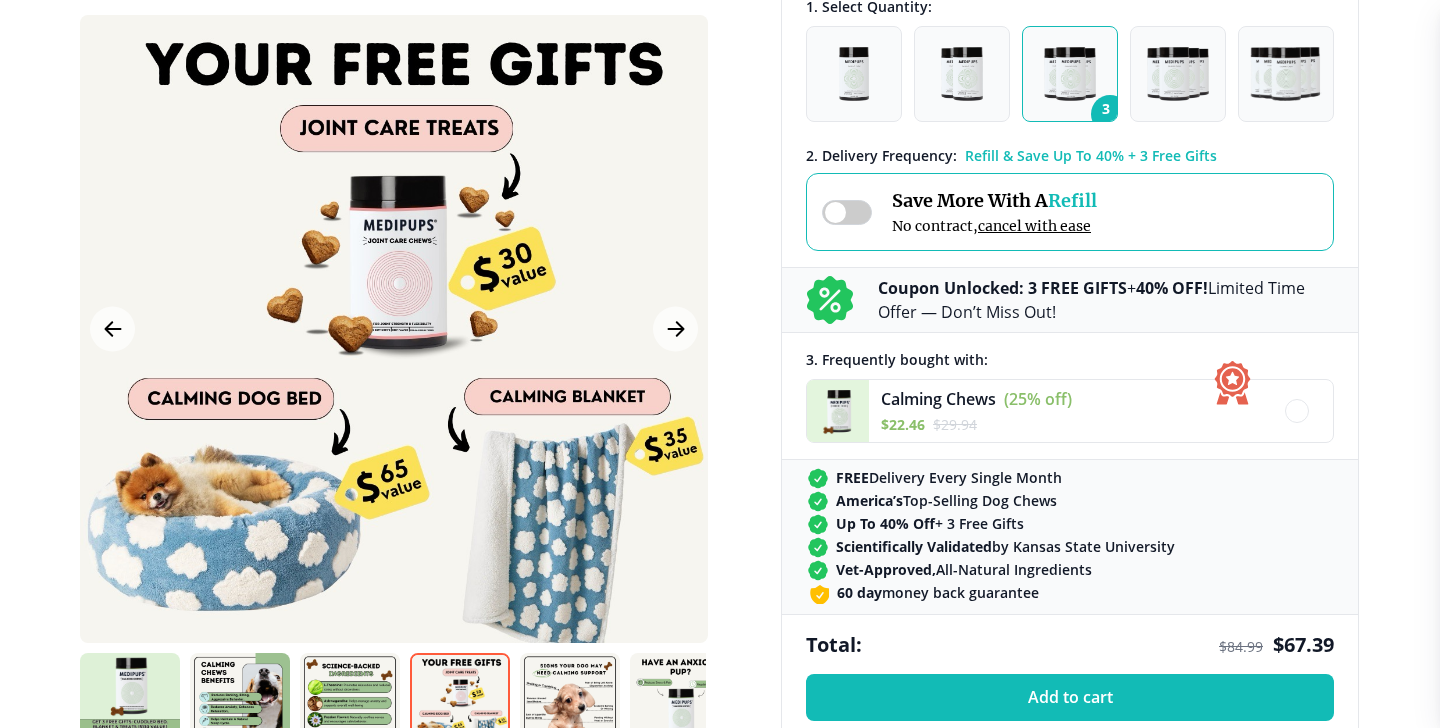 scroll, scrollTop: 547, scrollLeft: 0, axis: vertical 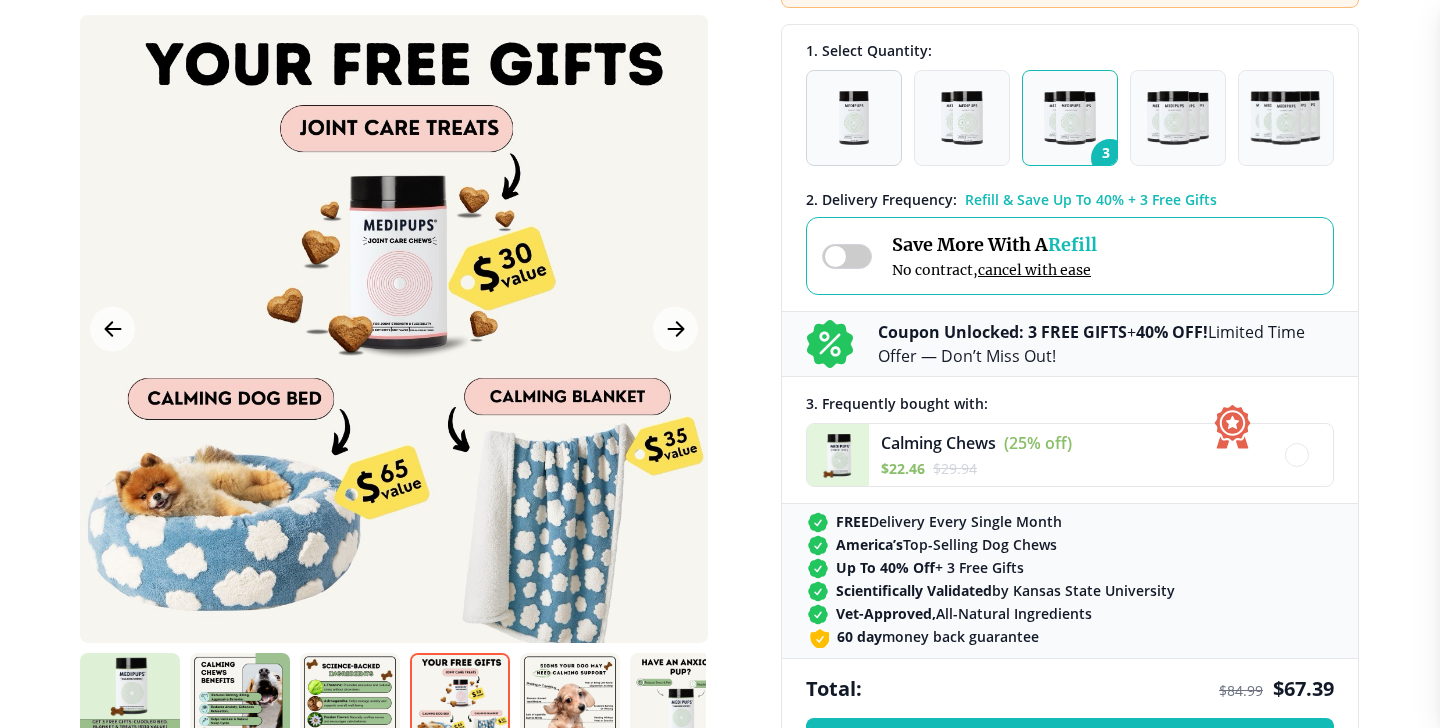 click at bounding box center (854, 118) 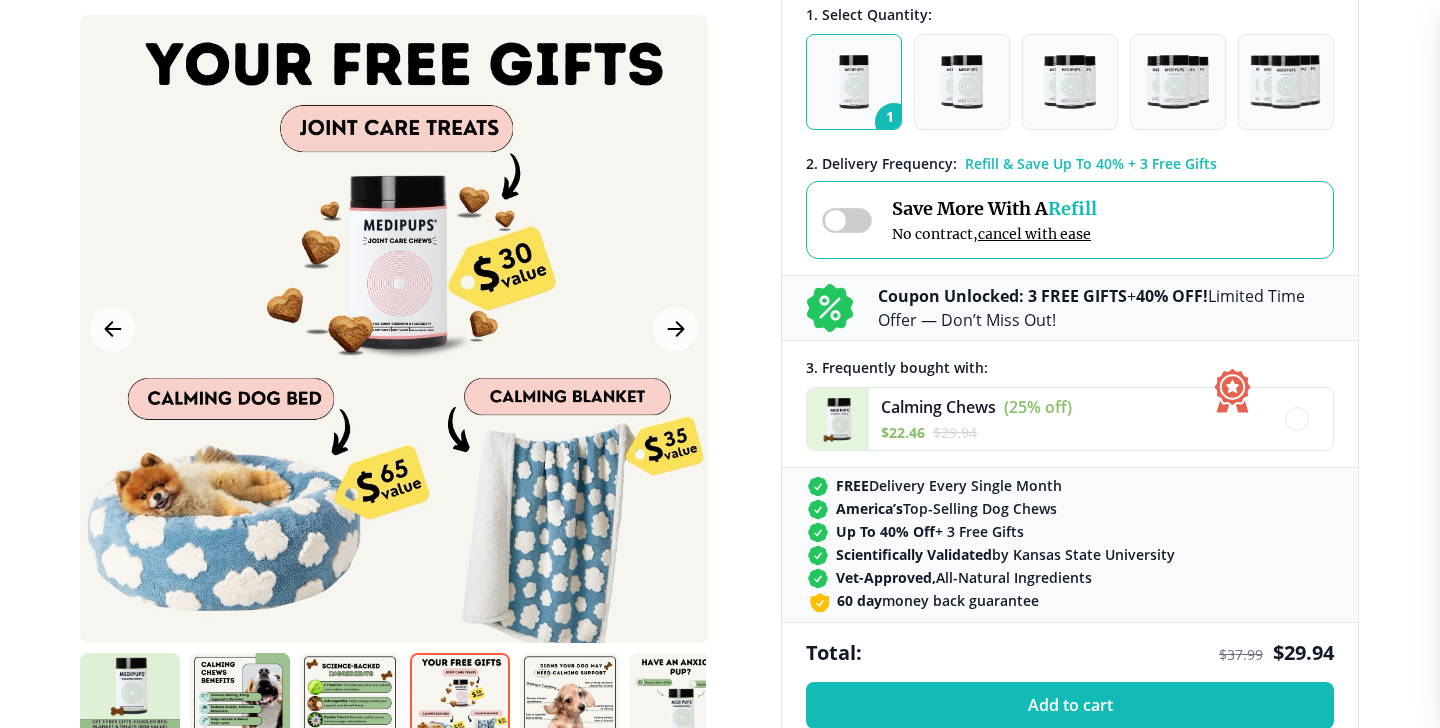 scroll, scrollTop: 598, scrollLeft: 0, axis: vertical 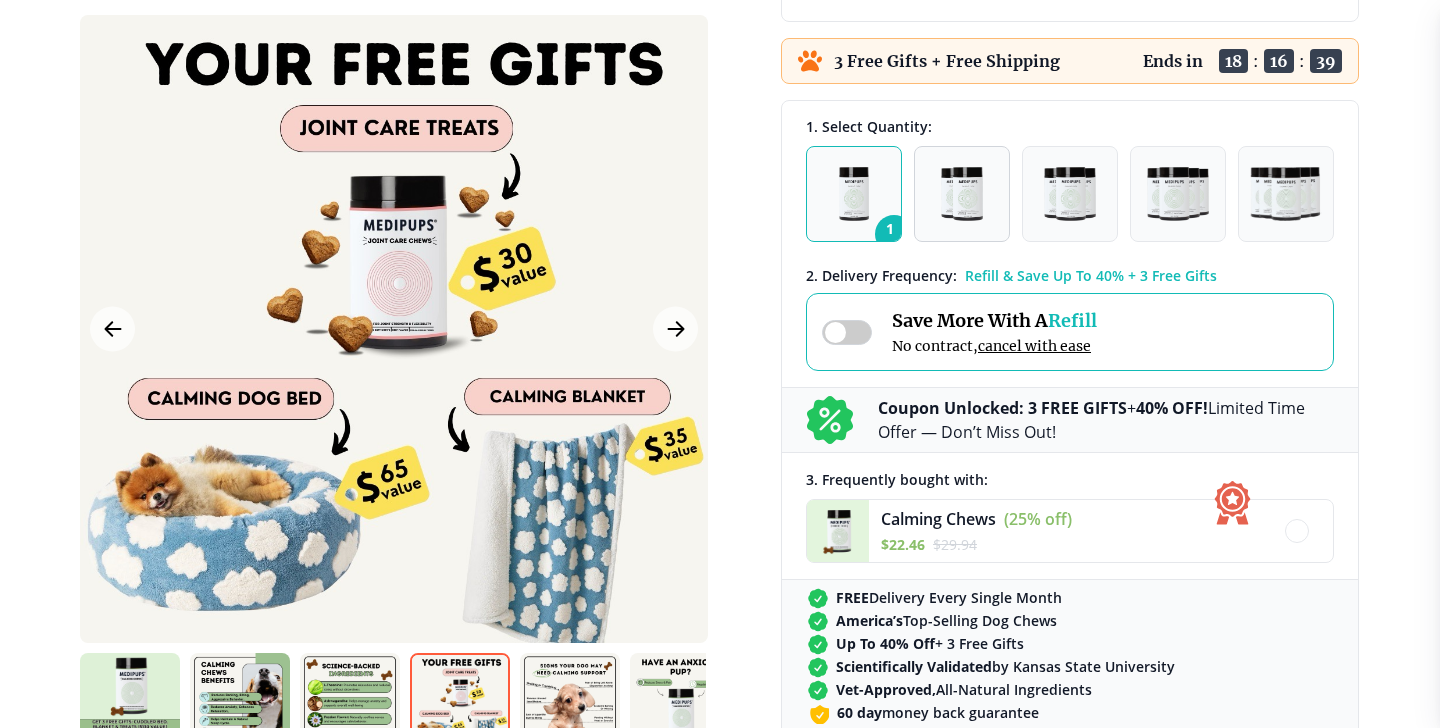 click at bounding box center (962, 194) 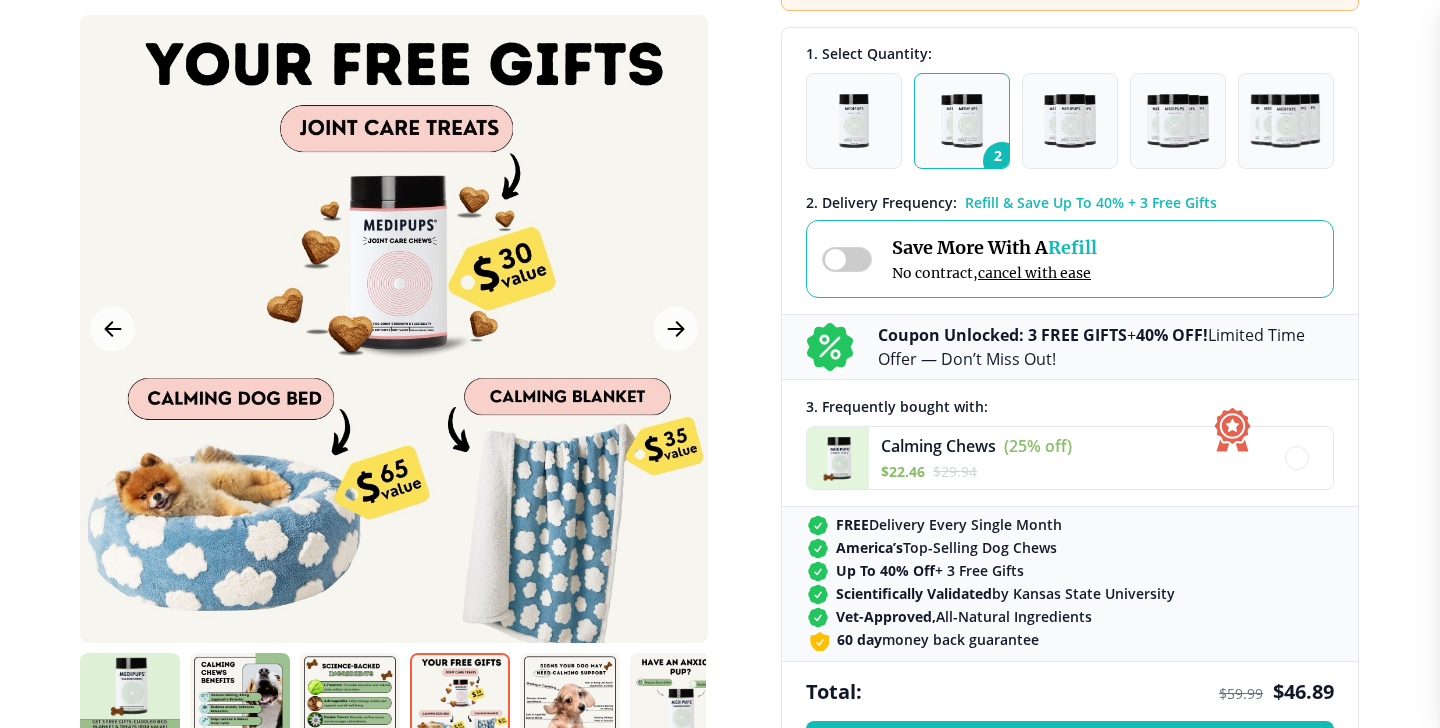 scroll, scrollTop: 533, scrollLeft: 0, axis: vertical 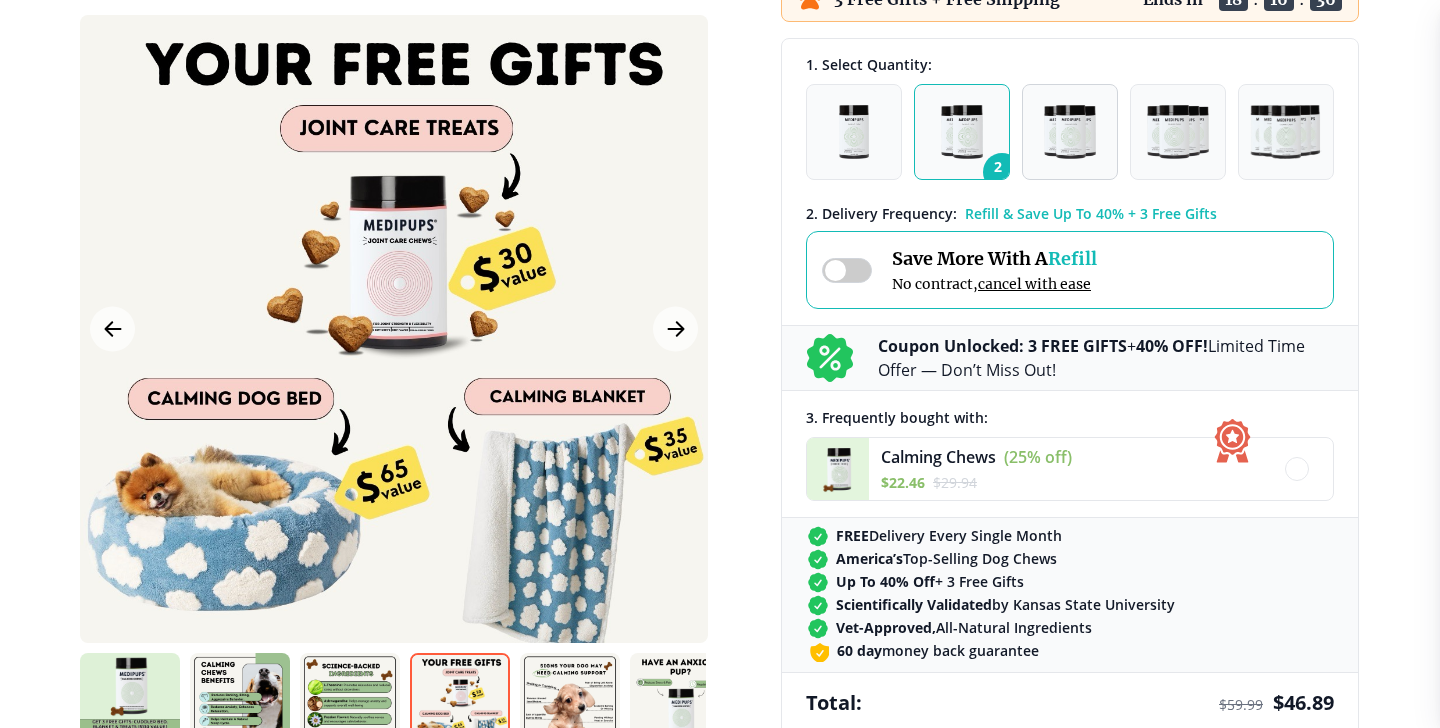 click at bounding box center (1070, 132) 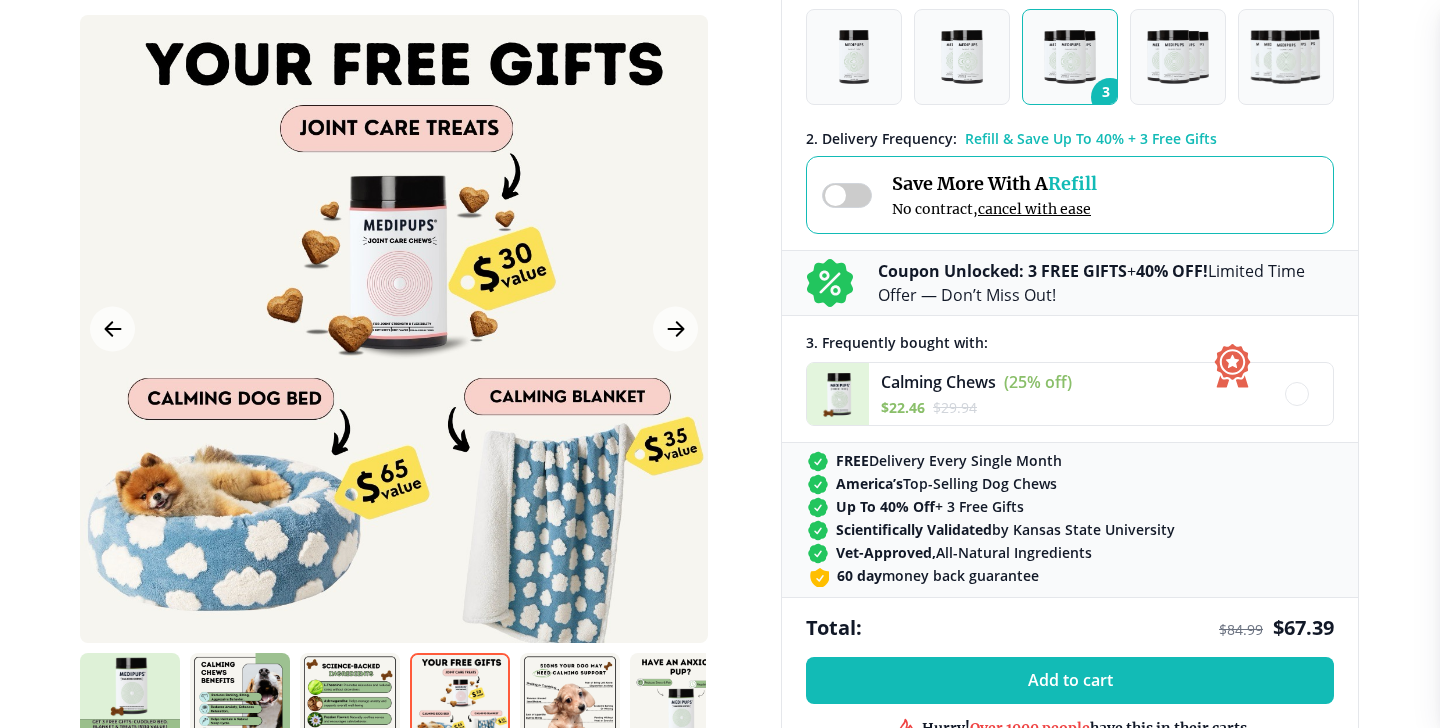 scroll, scrollTop: 611, scrollLeft: 0, axis: vertical 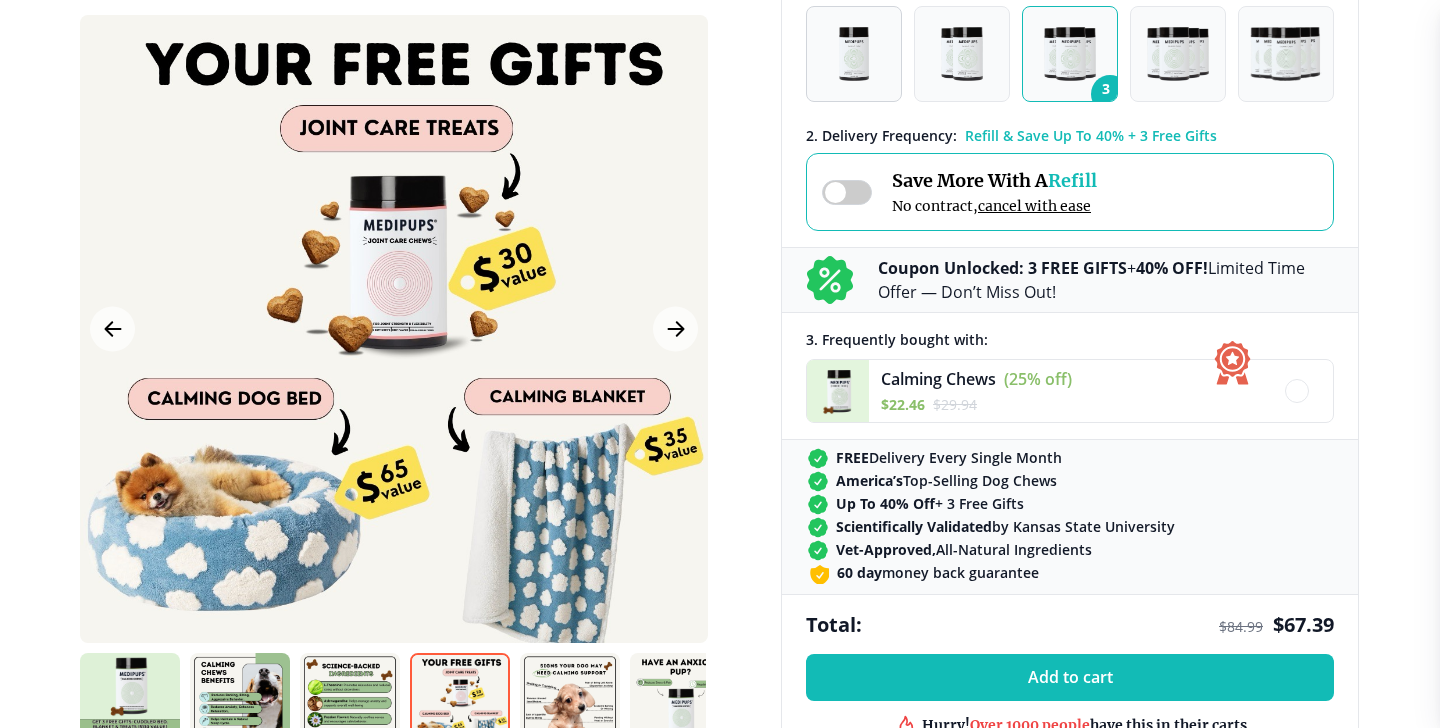 click at bounding box center (854, 54) 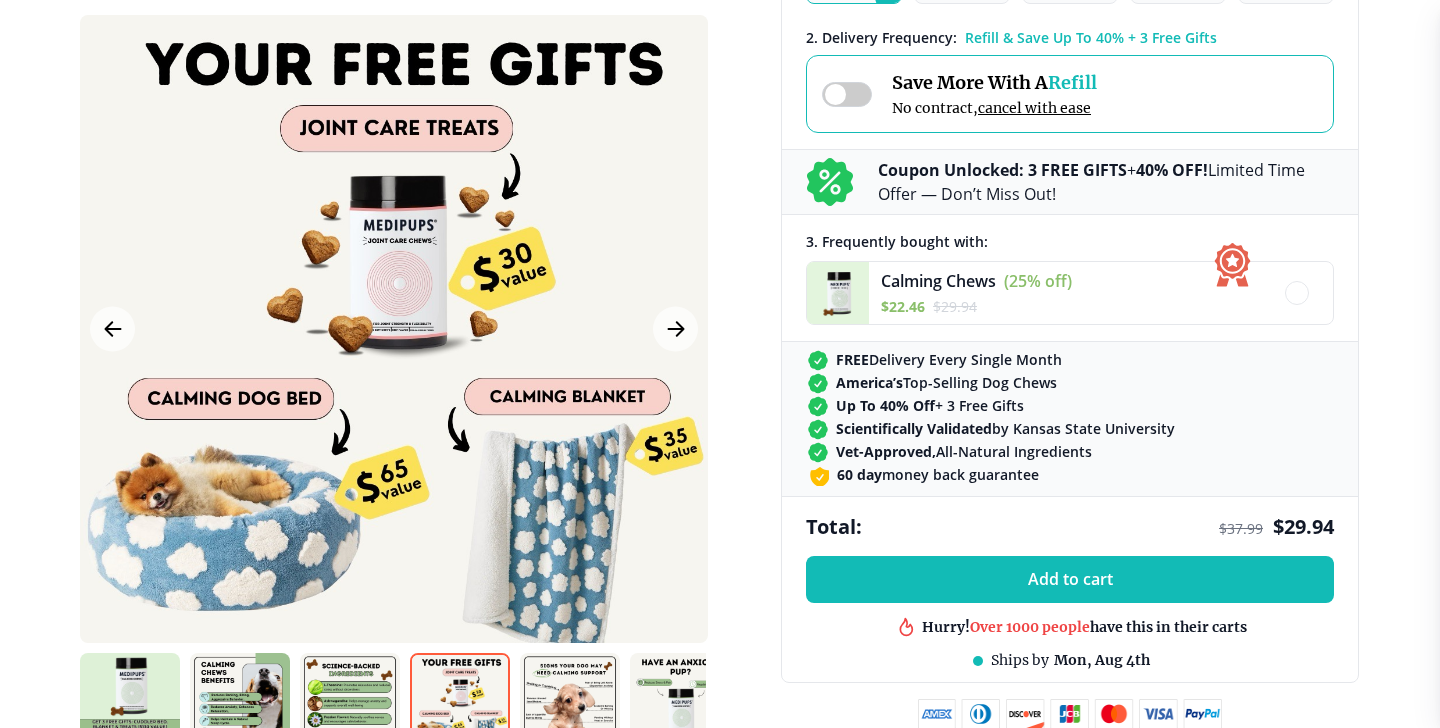 scroll, scrollTop: 738, scrollLeft: 0, axis: vertical 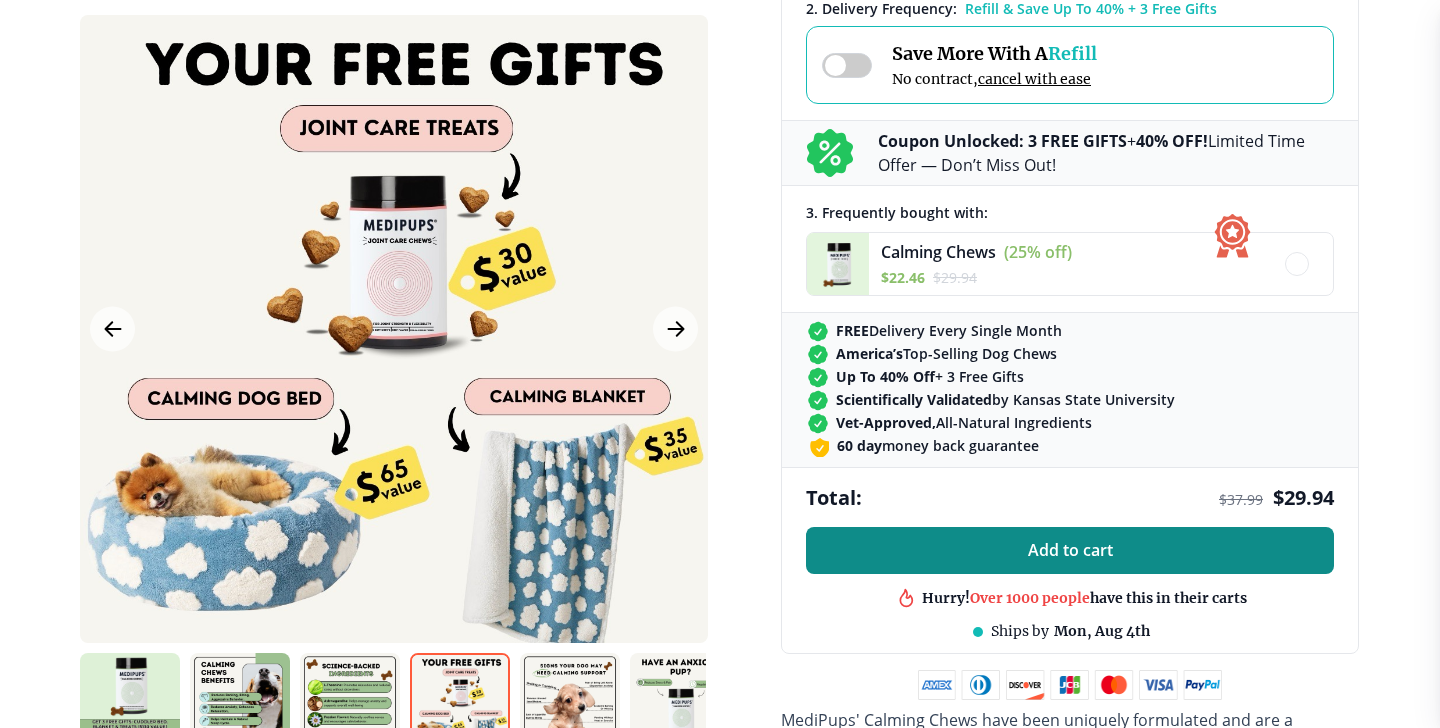 click on "Add to cart" at bounding box center (1070, 550) 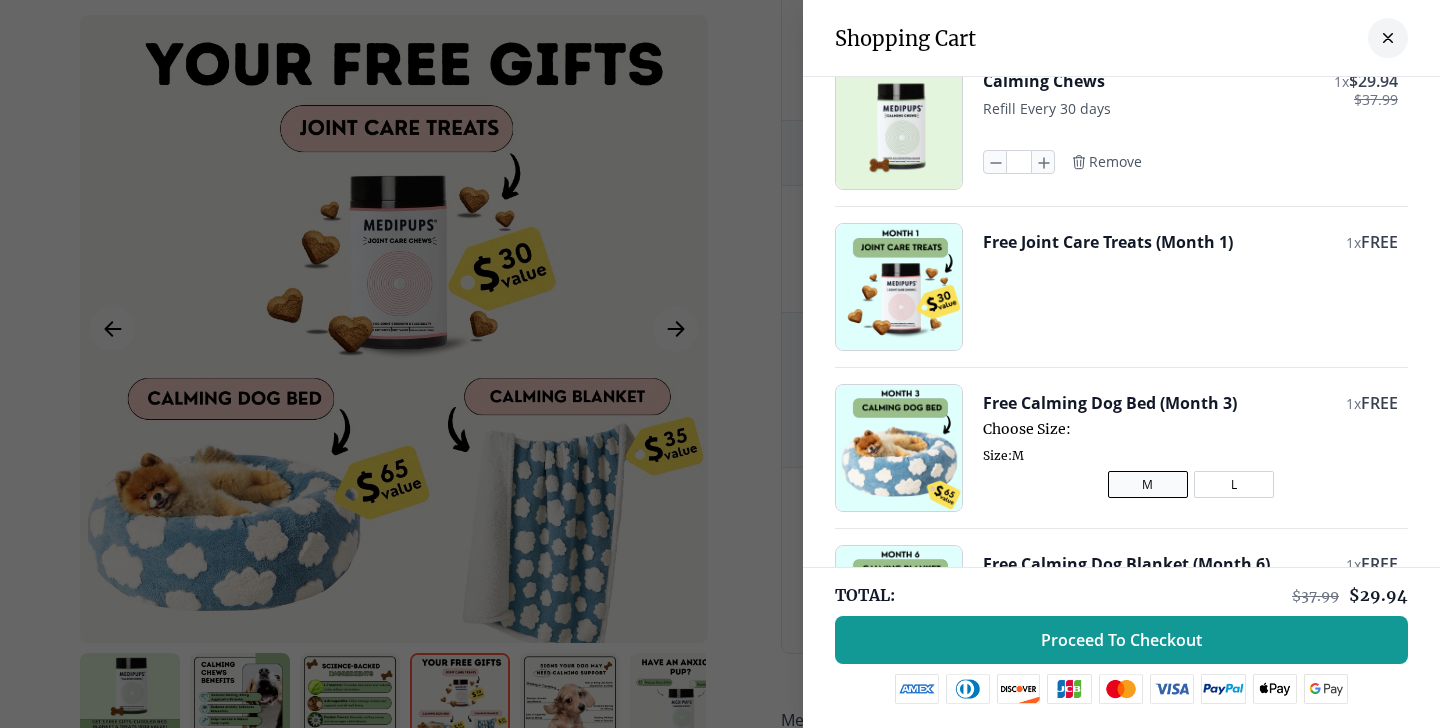 scroll, scrollTop: 0, scrollLeft: 0, axis: both 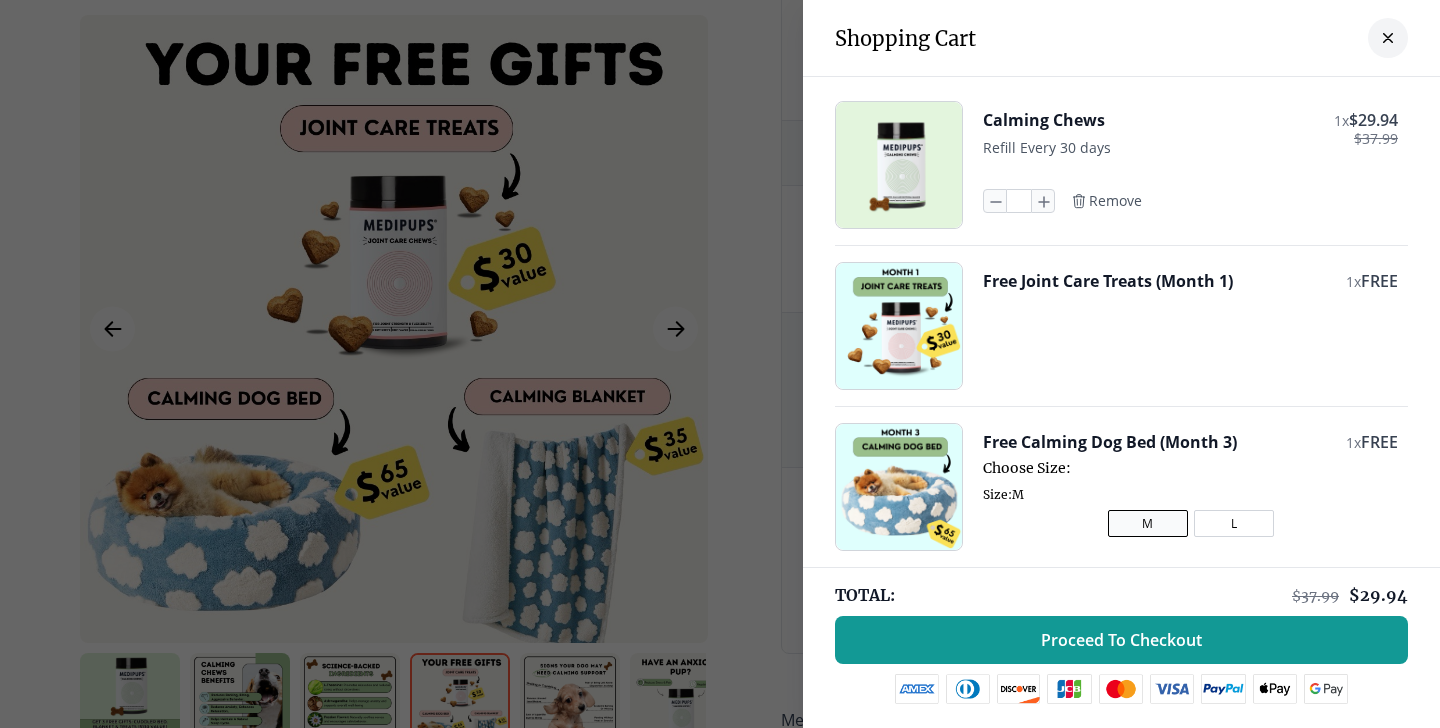 click 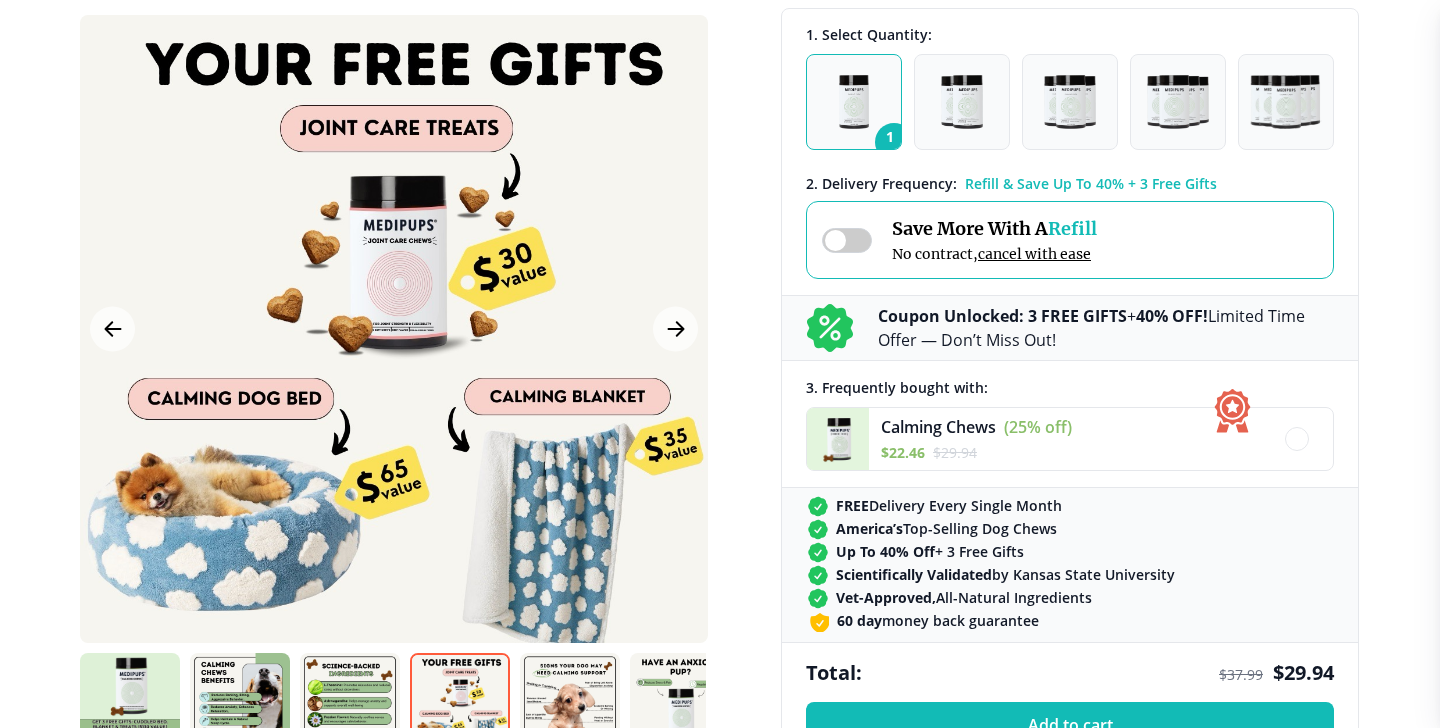 scroll, scrollTop: 560, scrollLeft: 0, axis: vertical 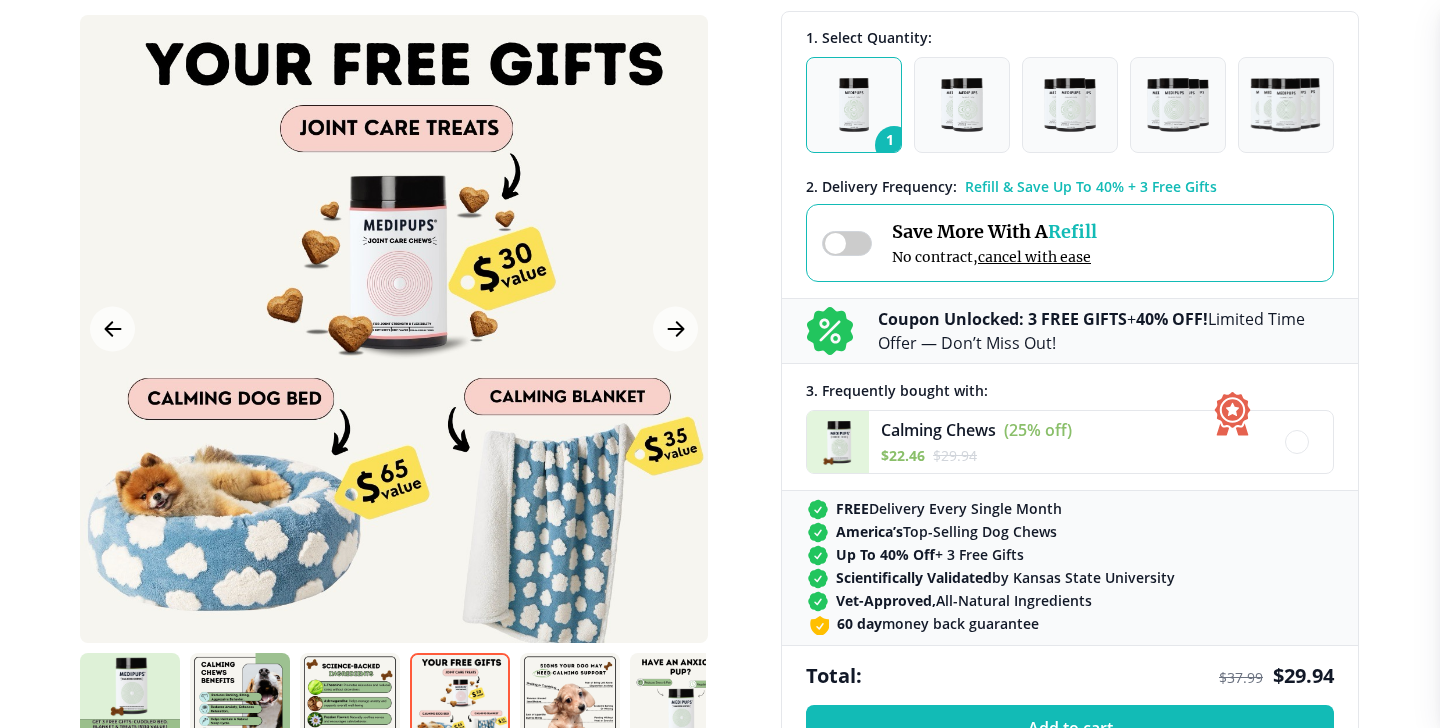 click at bounding box center [847, 243] 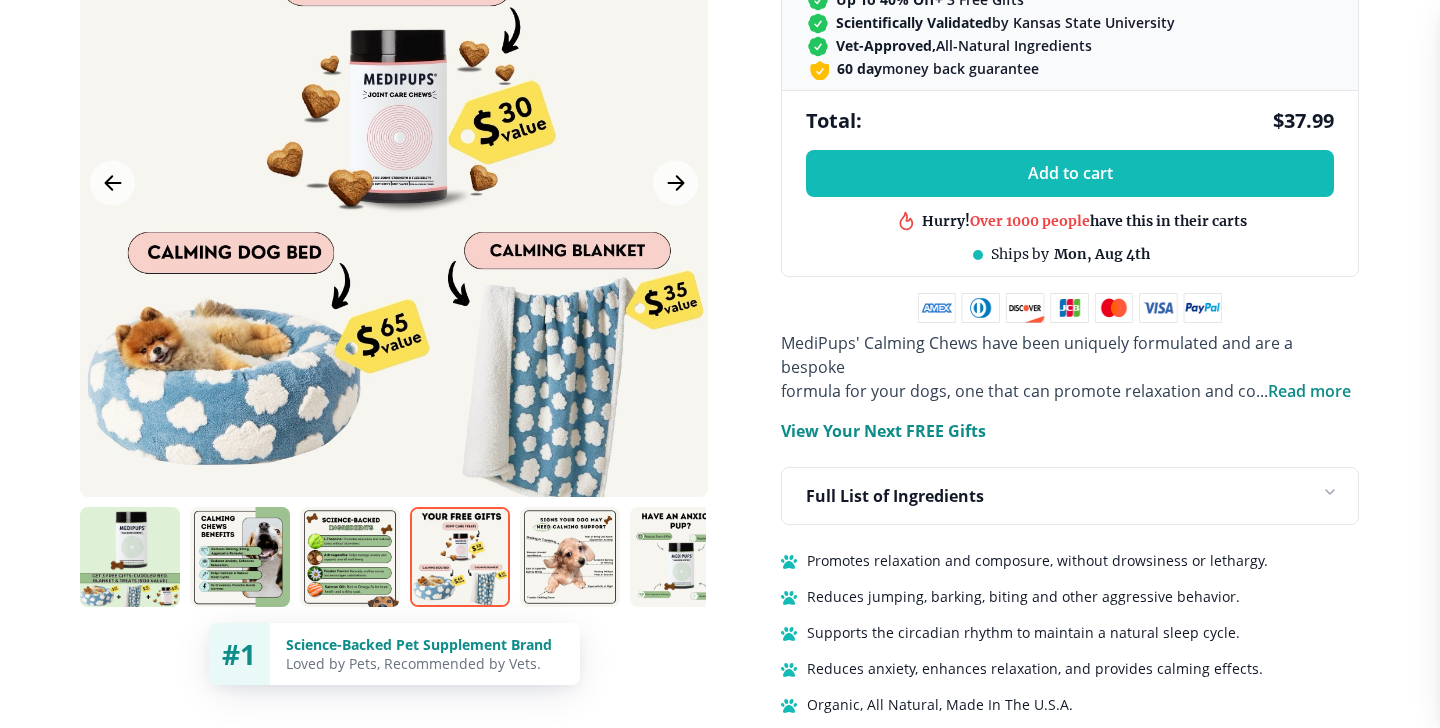 scroll, scrollTop: 1140, scrollLeft: 0, axis: vertical 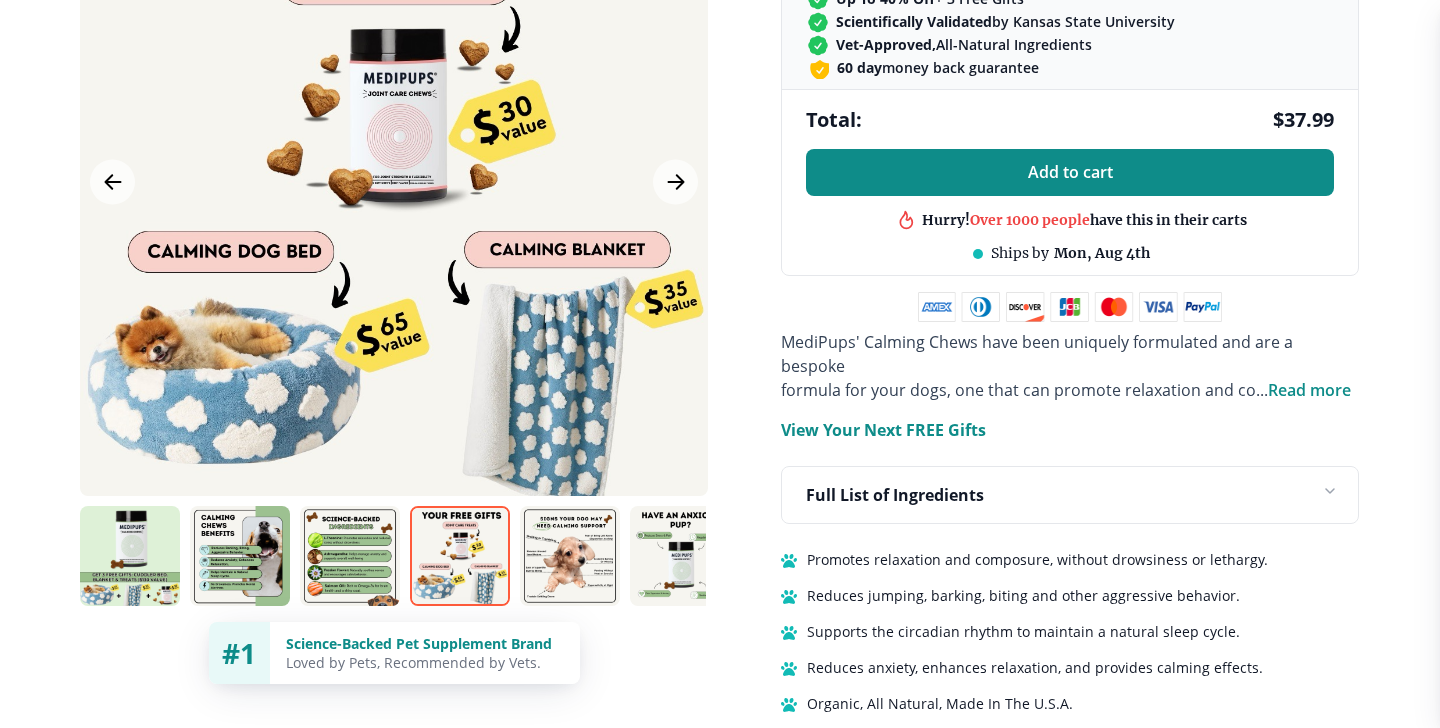 click on "Add to cart" at bounding box center (1070, 172) 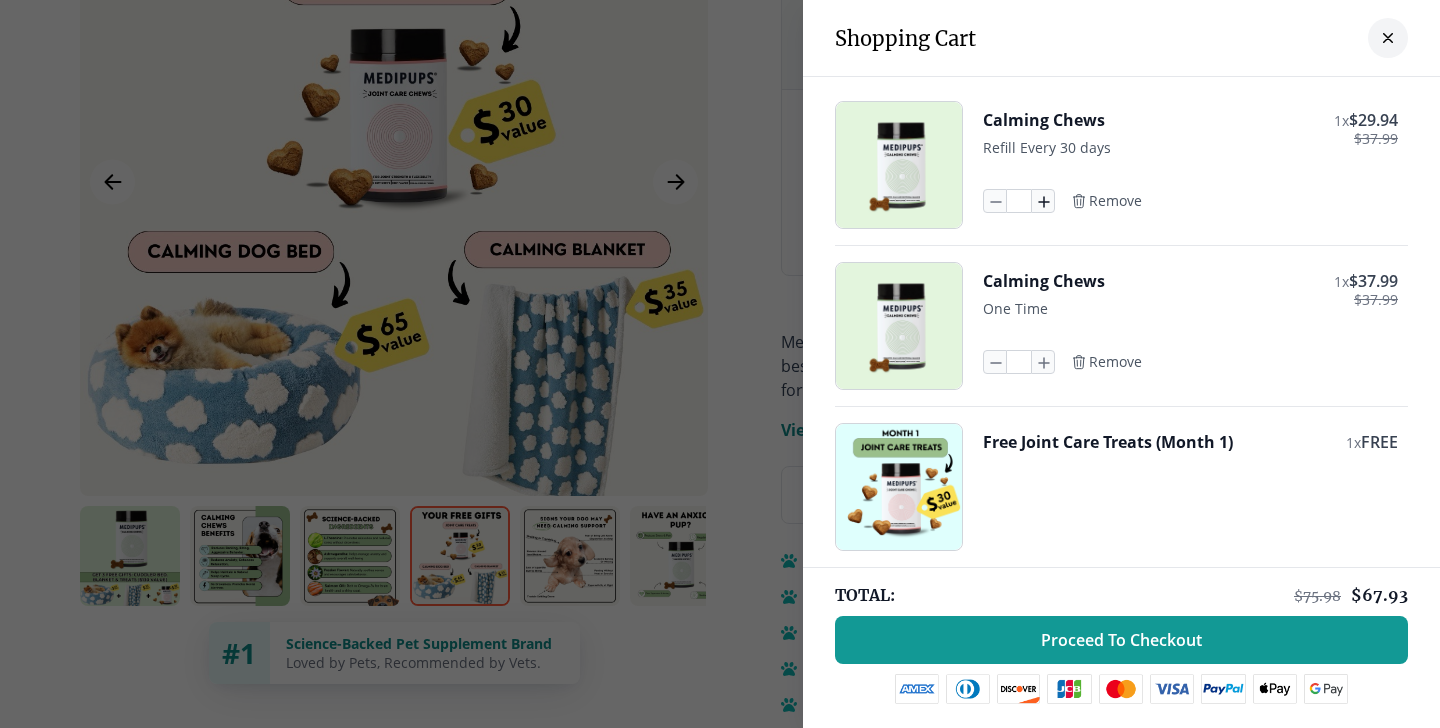 click 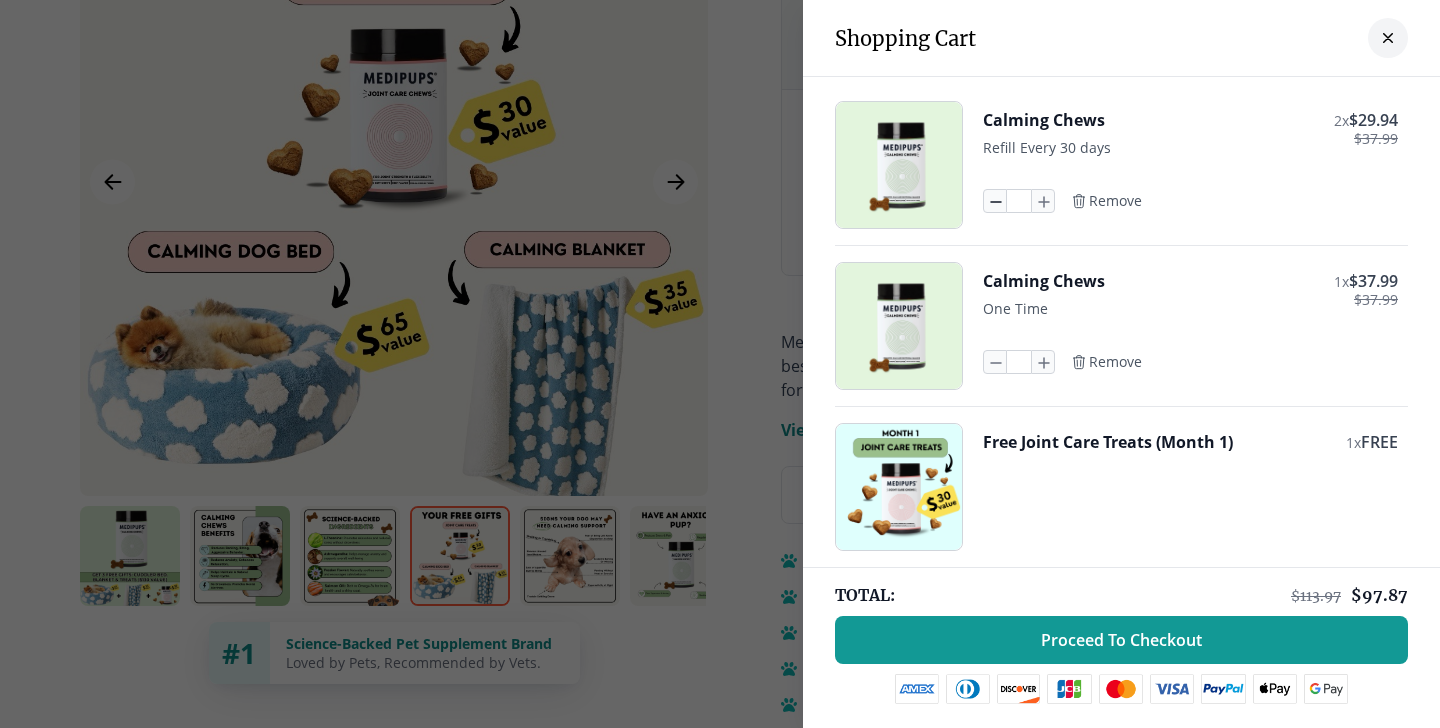 click 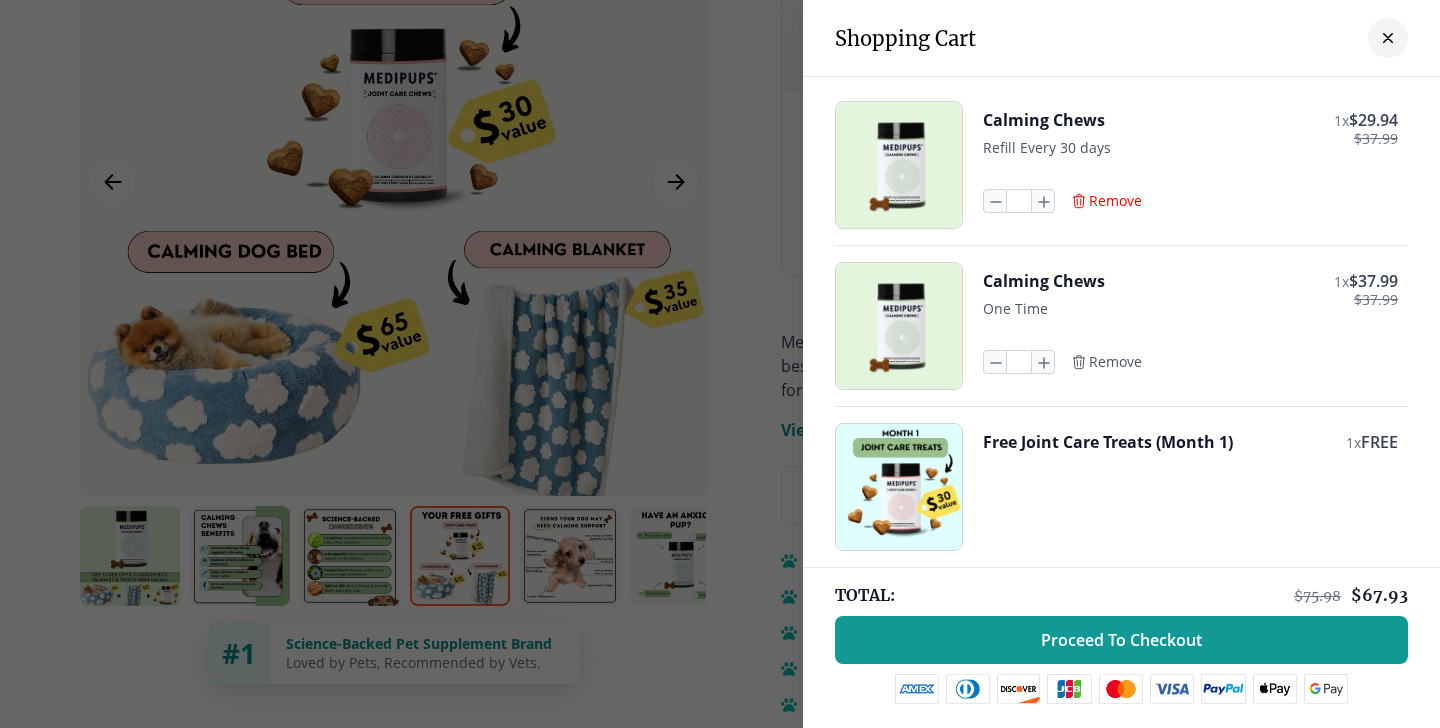 click on "Remove" at bounding box center [1115, 201] 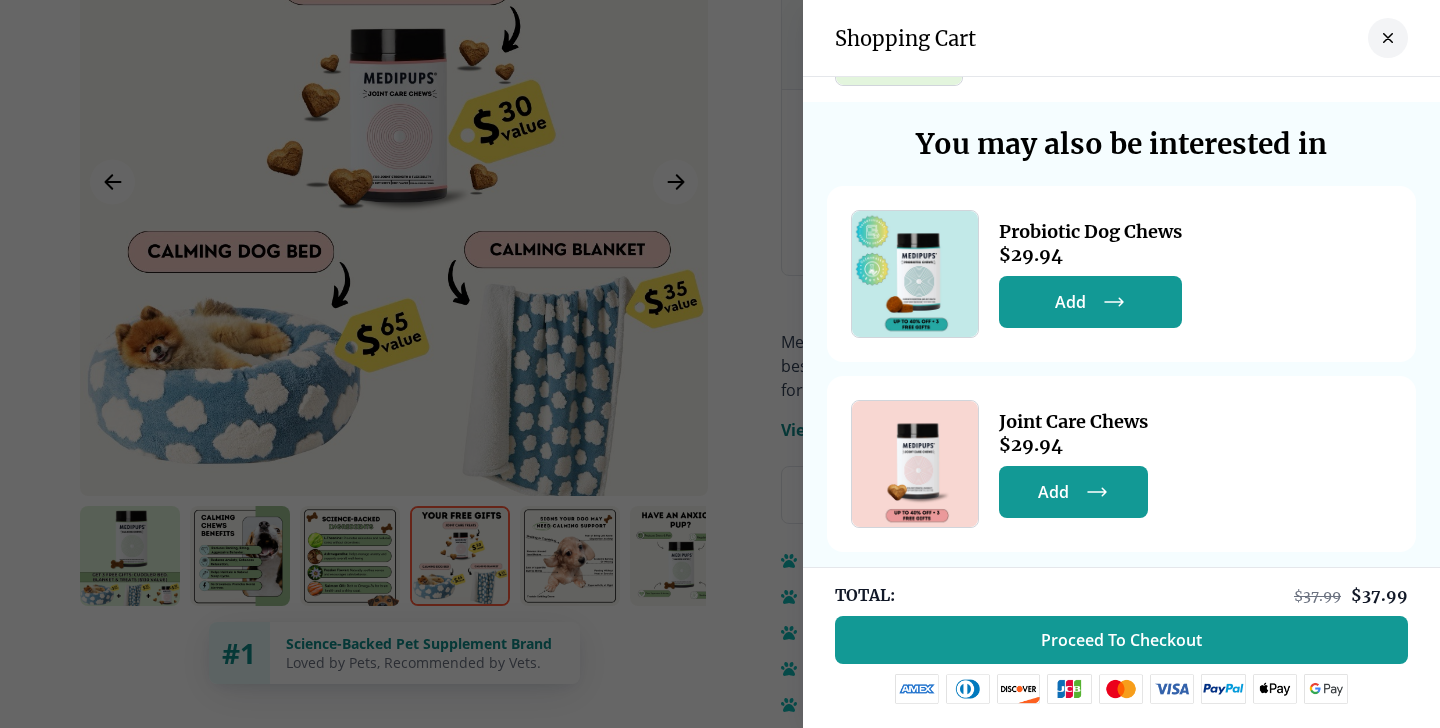 scroll, scrollTop: 151, scrollLeft: 0, axis: vertical 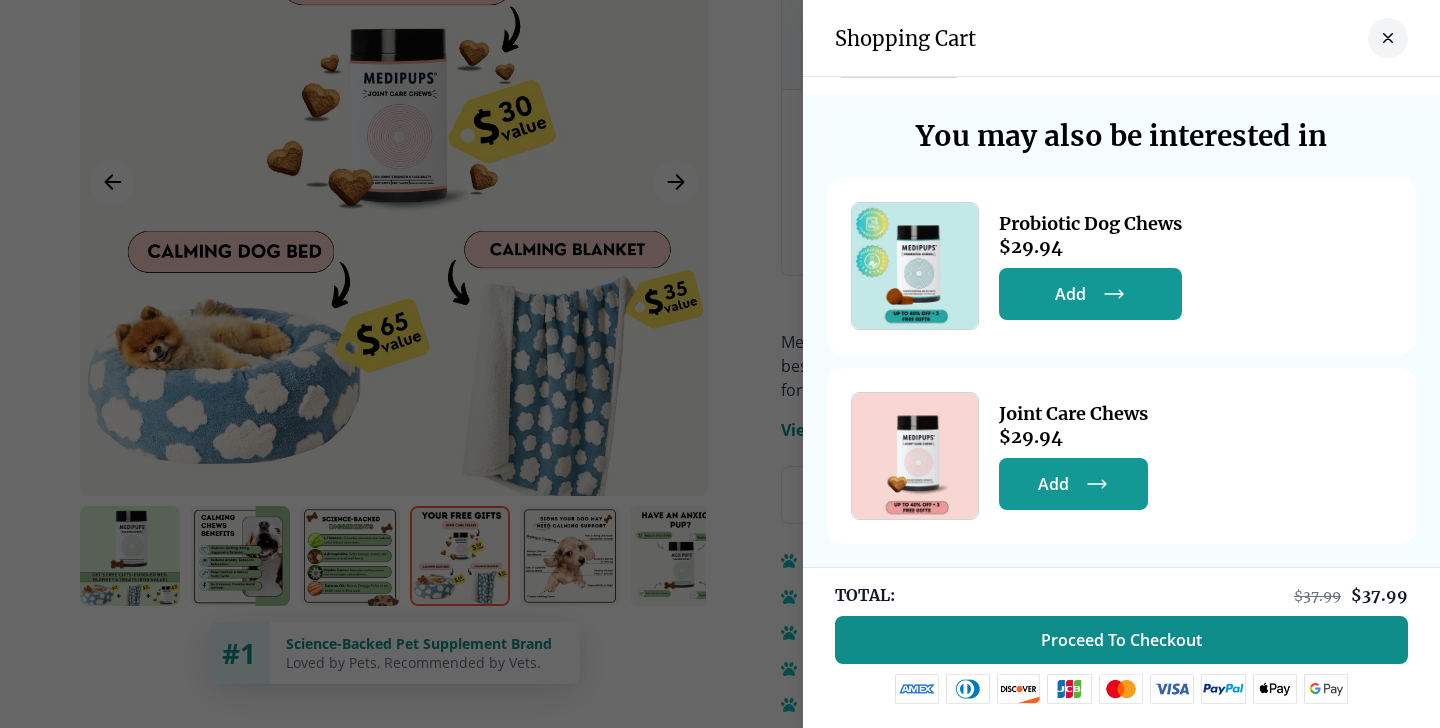 click on "Proceed To Checkout" at bounding box center [1121, 640] 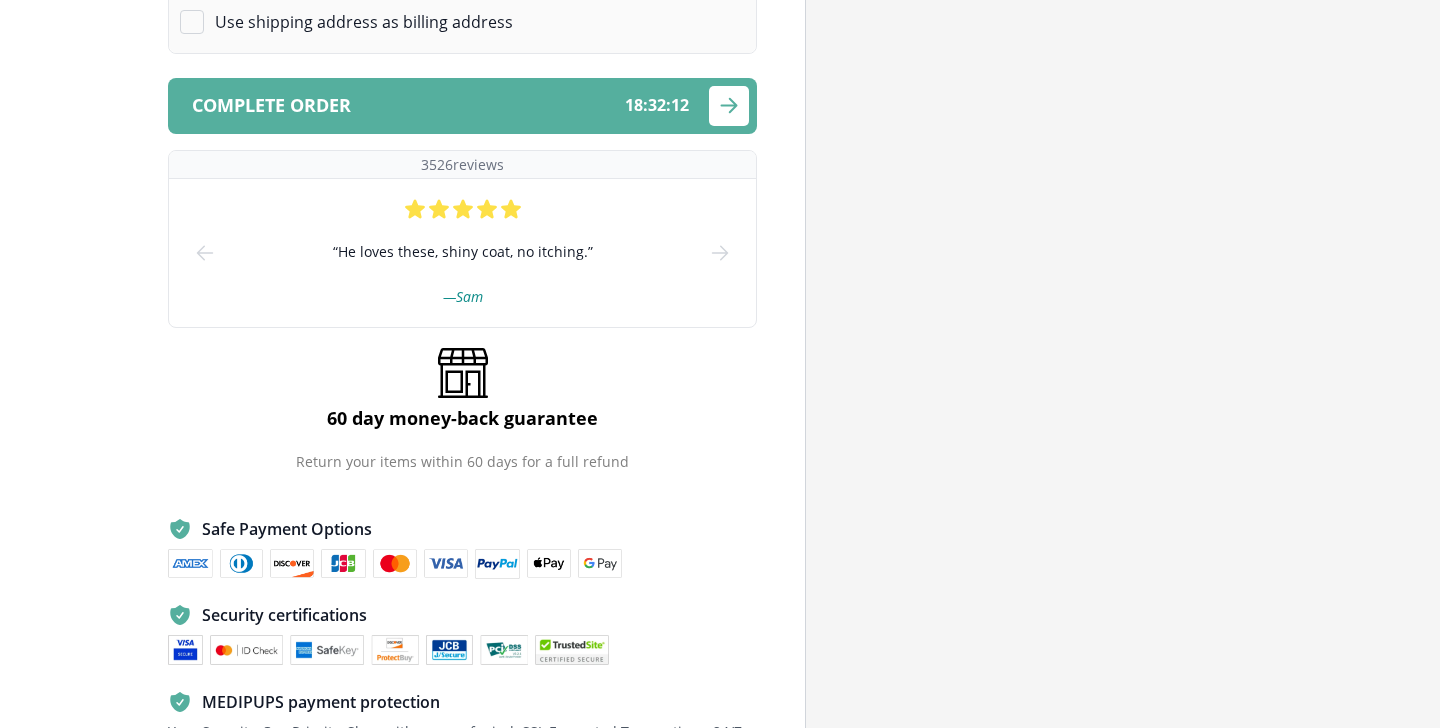 scroll, scrollTop: 0, scrollLeft: 0, axis: both 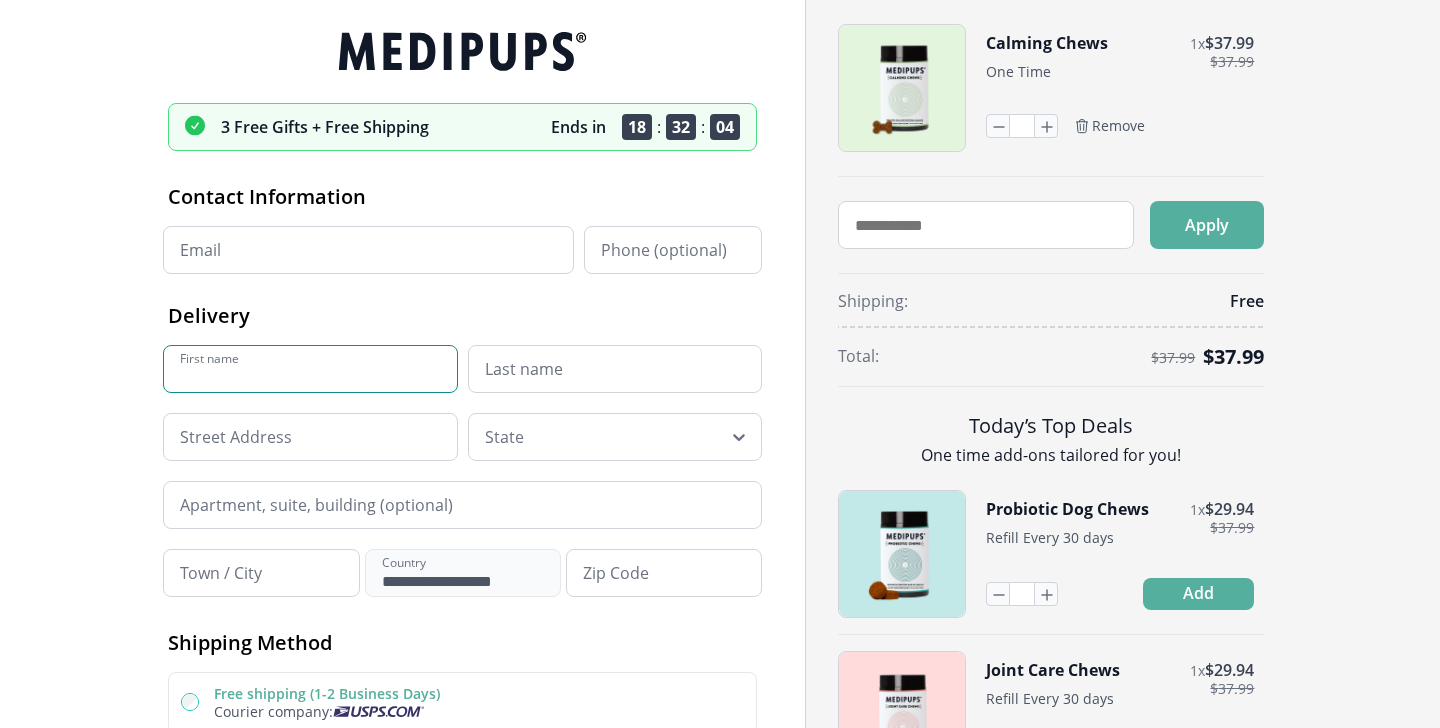 click on "First name" at bounding box center [310, 369] 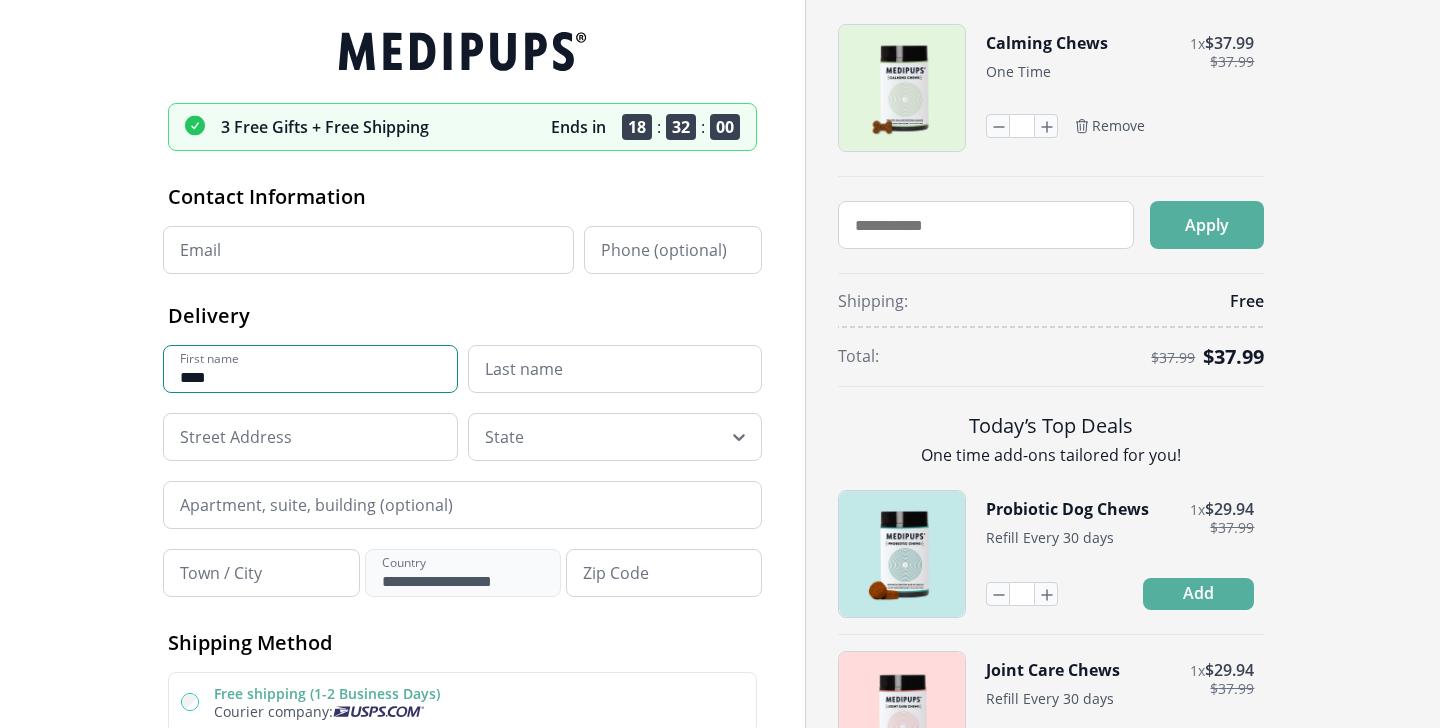 type on "****" 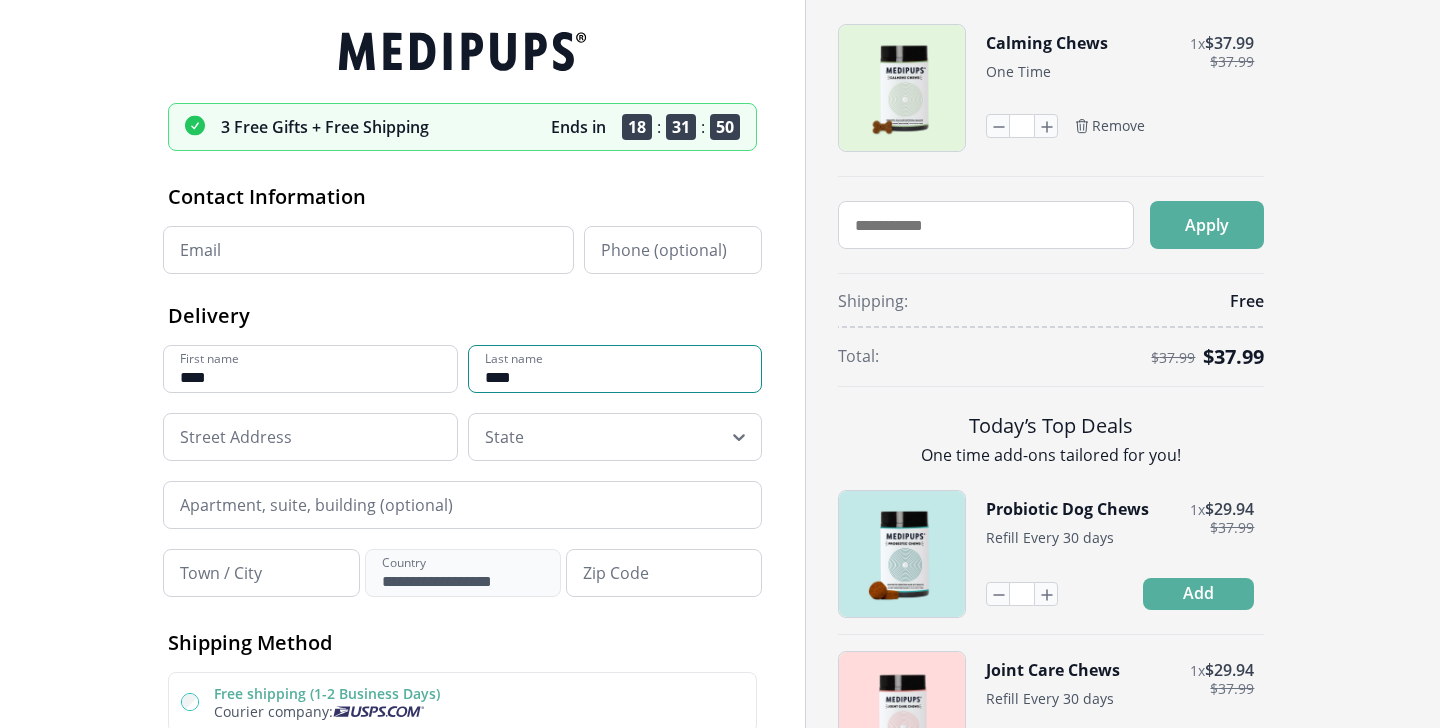 type on "****" 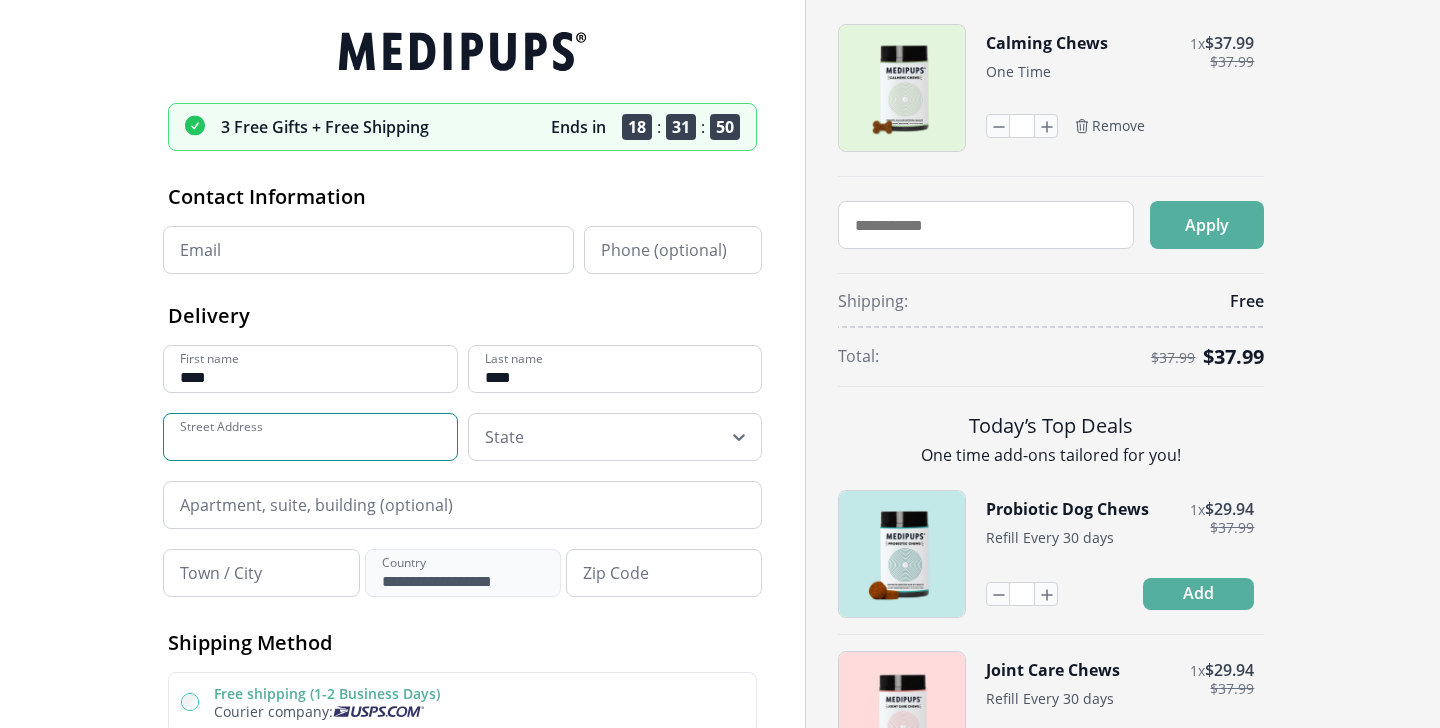 click at bounding box center (310, 437) 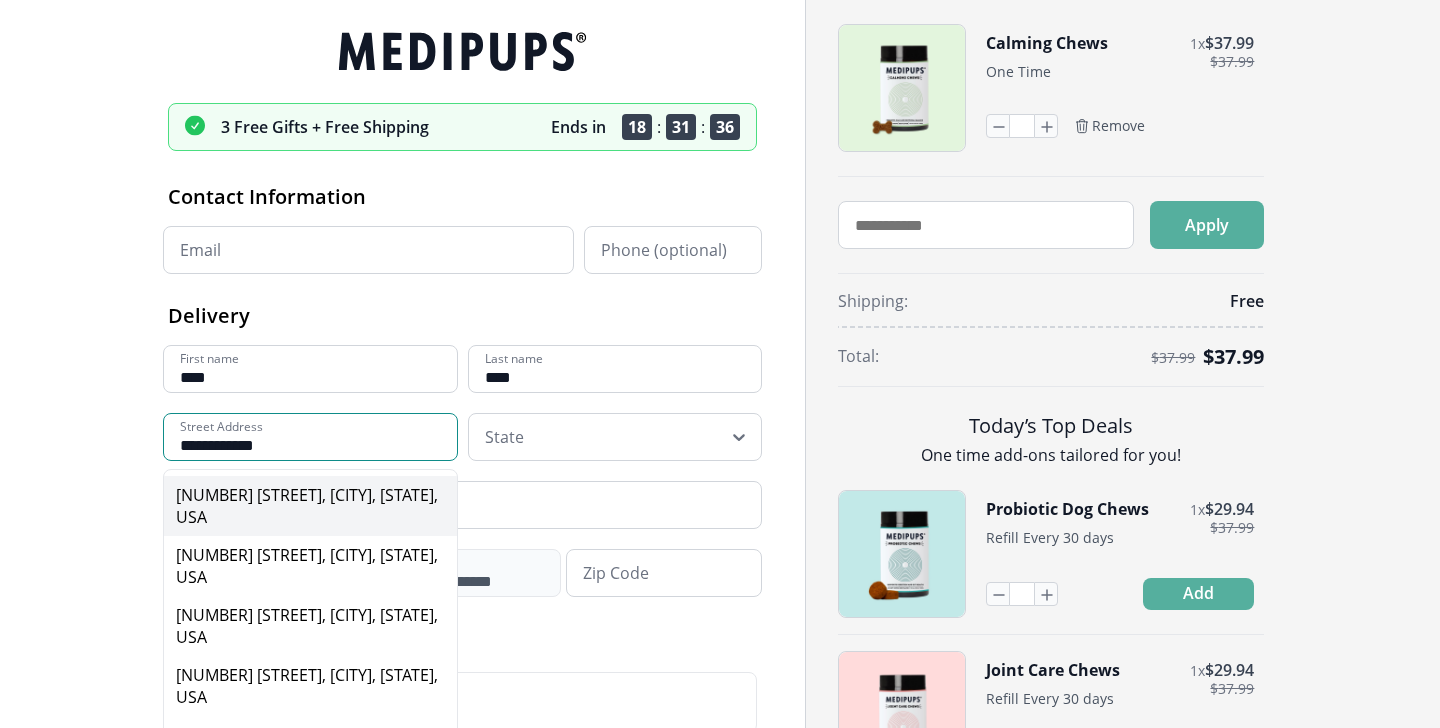 click on "[NUMBER] [STREET], [CITY], [STATE], USA" at bounding box center (310, 506) 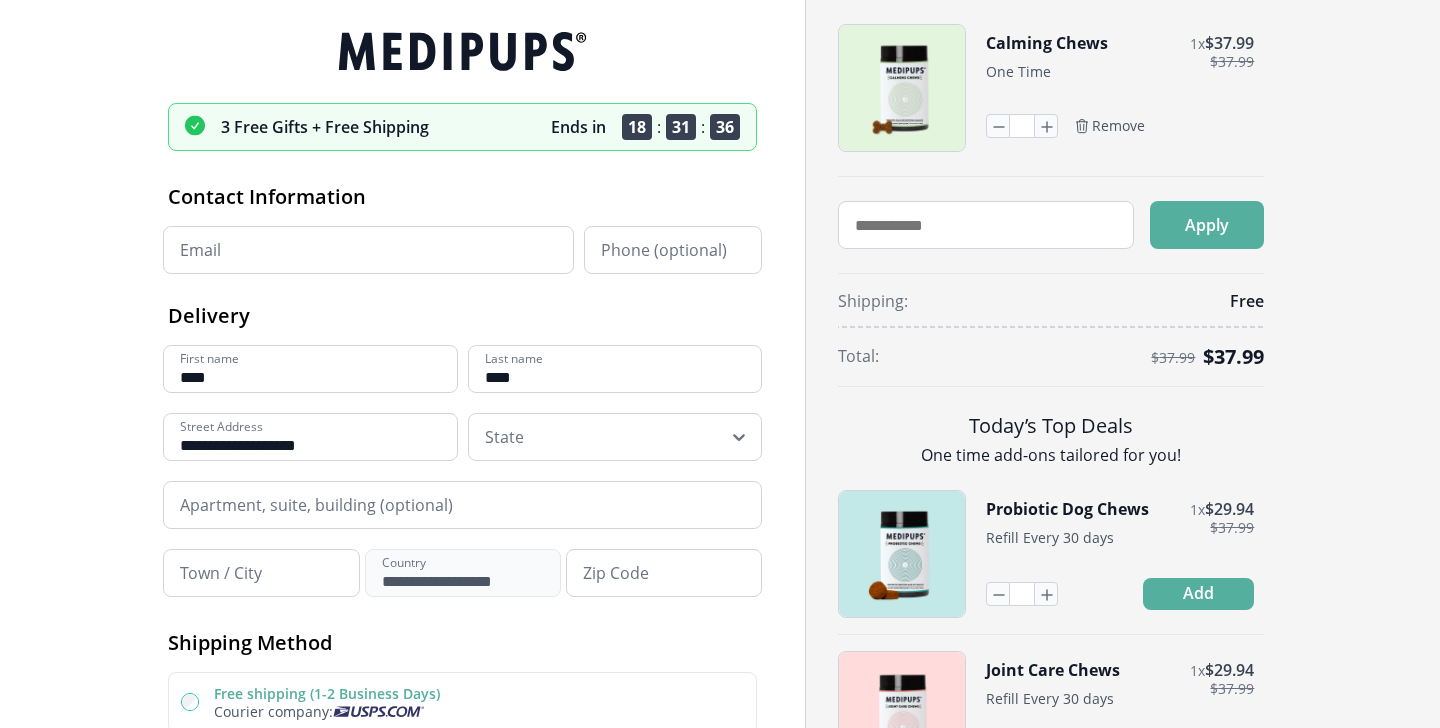 type on "**********" 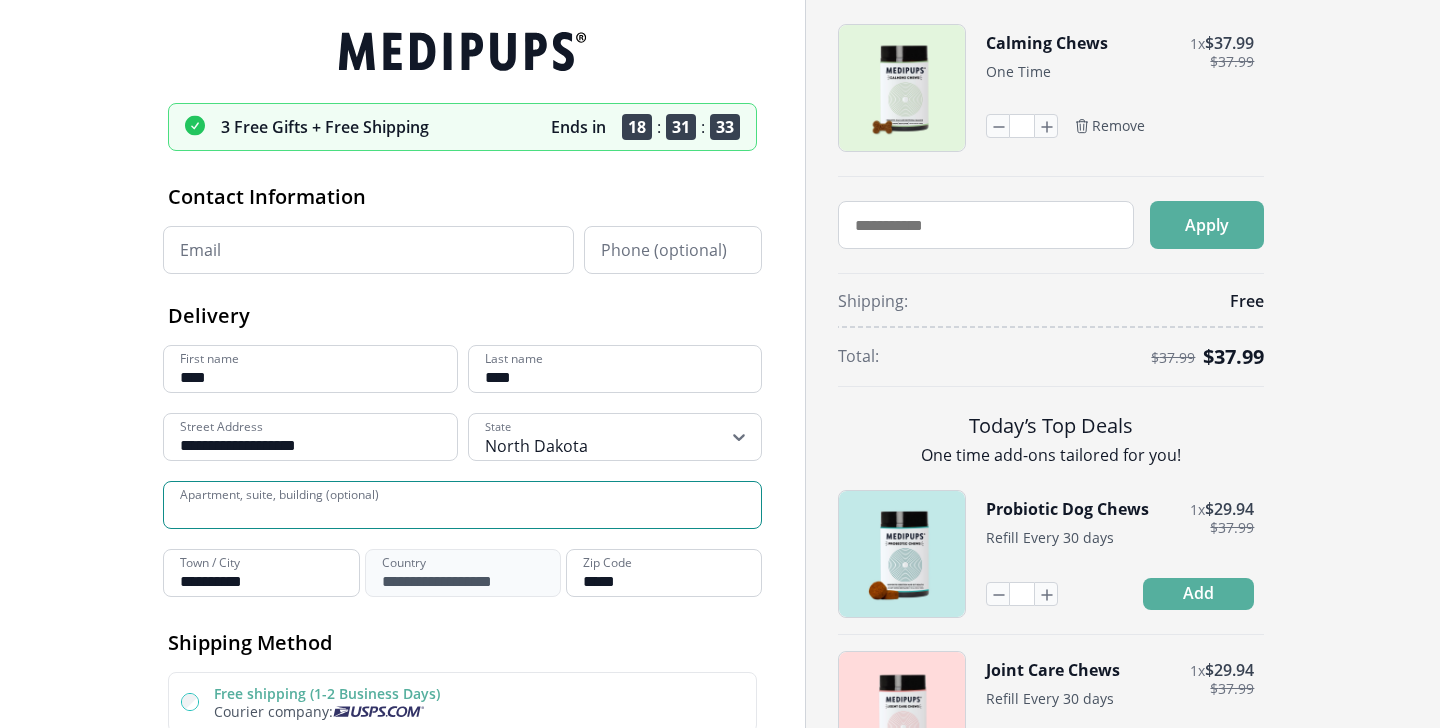 click on "Apartment, suite, building (optional)" at bounding box center [462, 505] 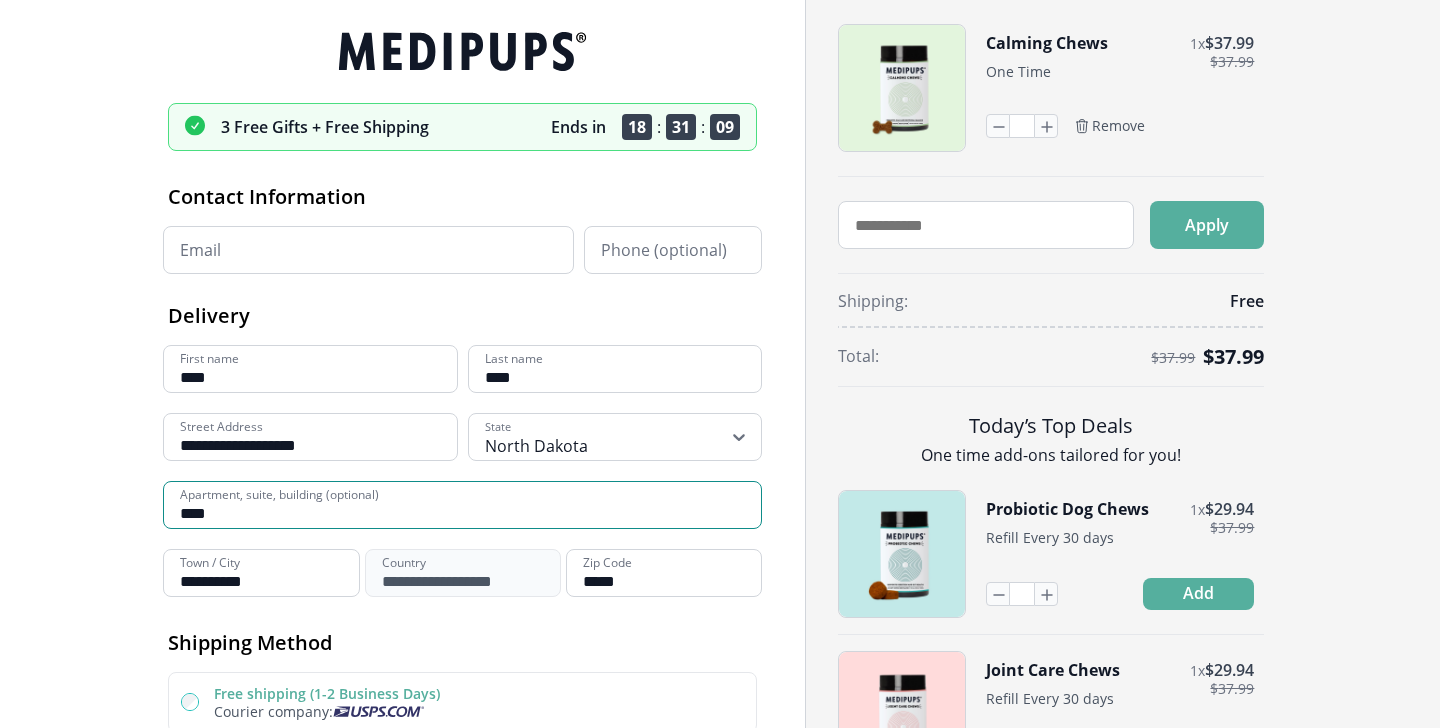 type on "****" 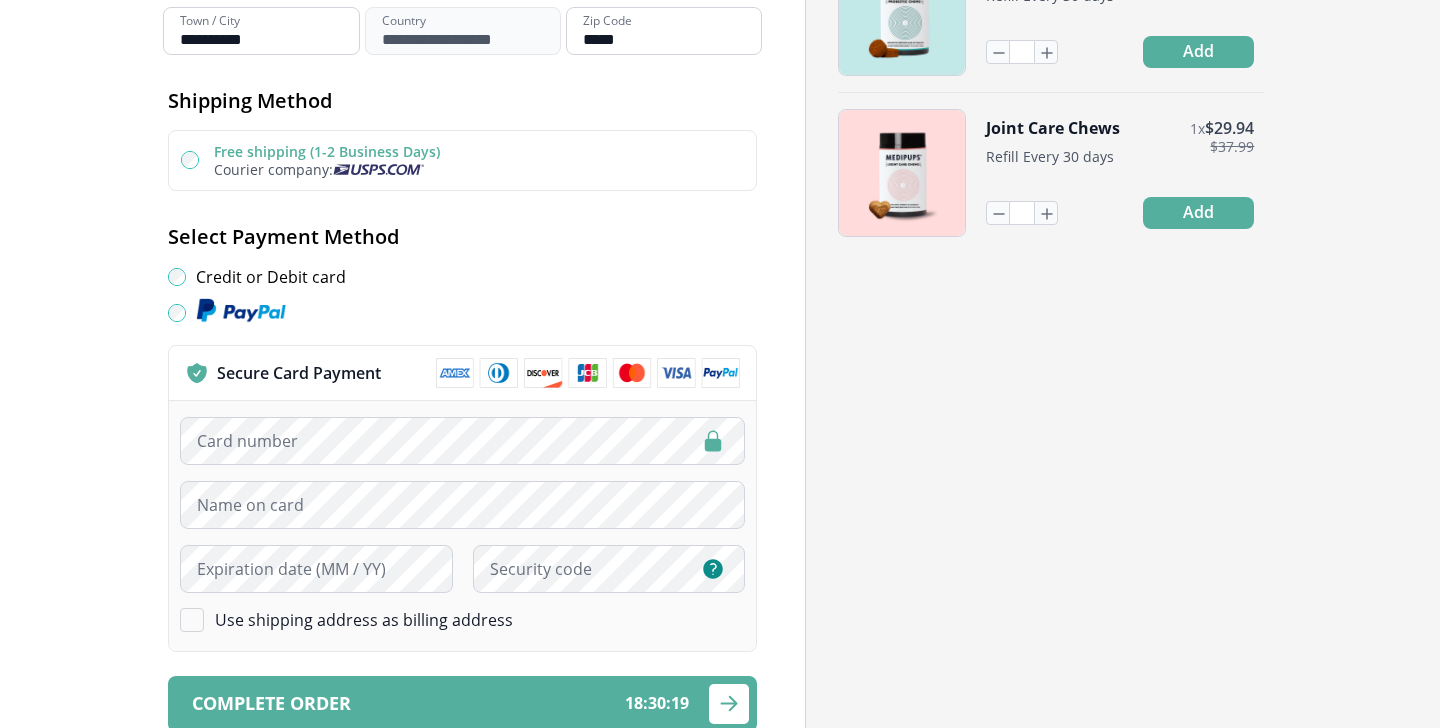 scroll, scrollTop: 548, scrollLeft: 0, axis: vertical 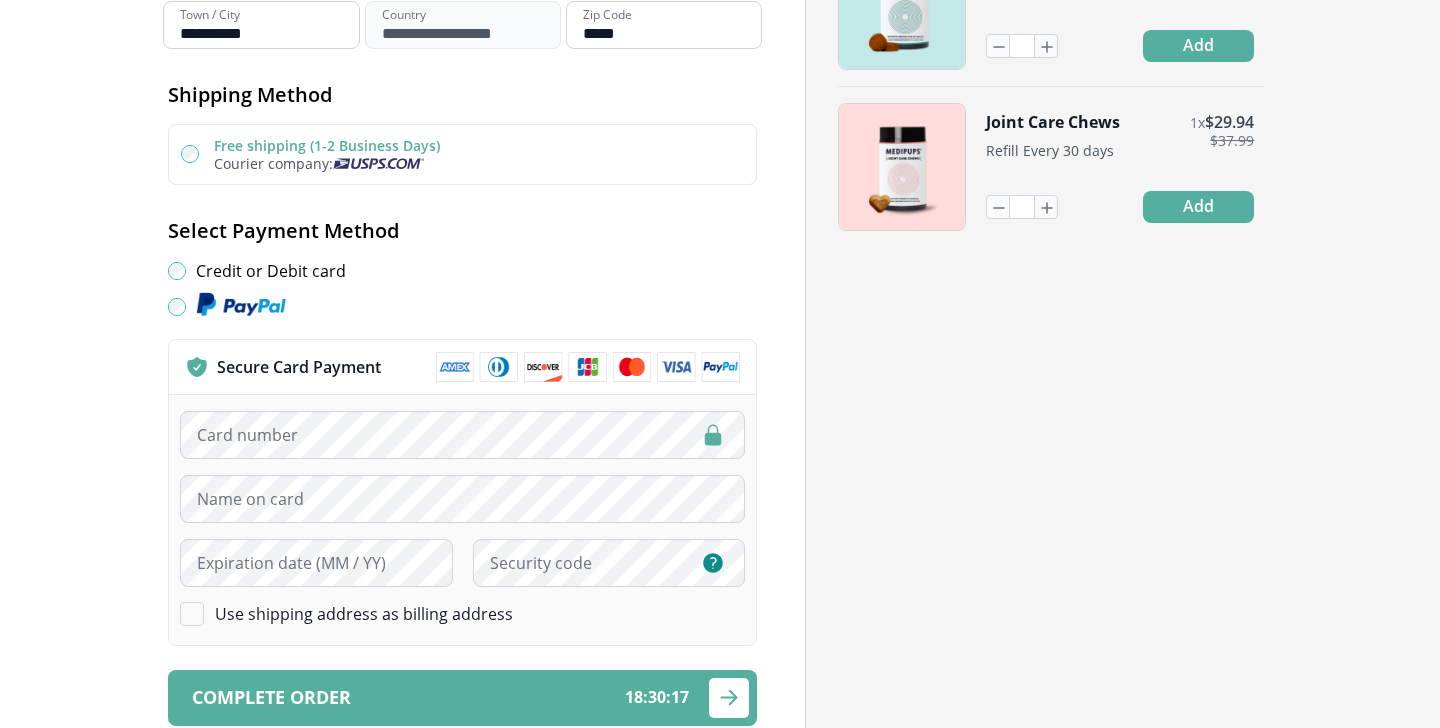 type on "**********" 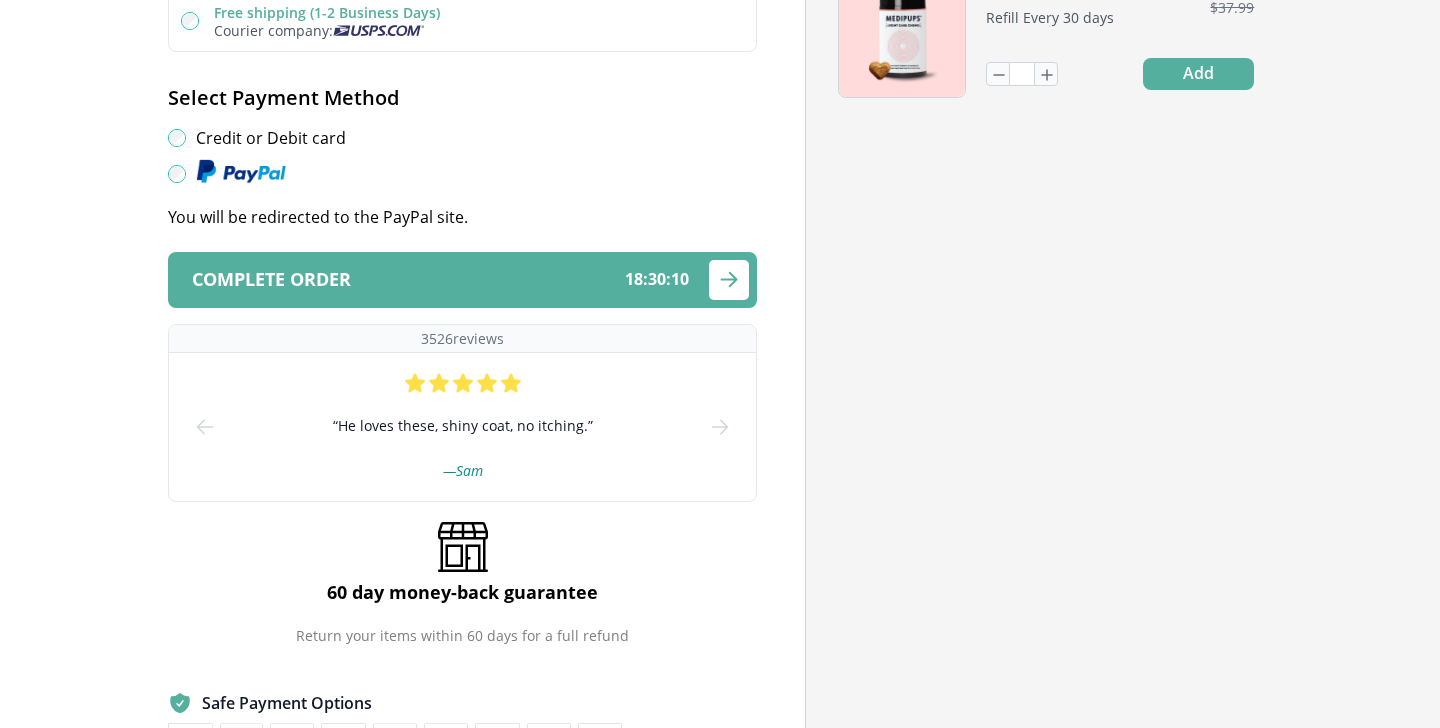 scroll, scrollTop: 704, scrollLeft: 0, axis: vertical 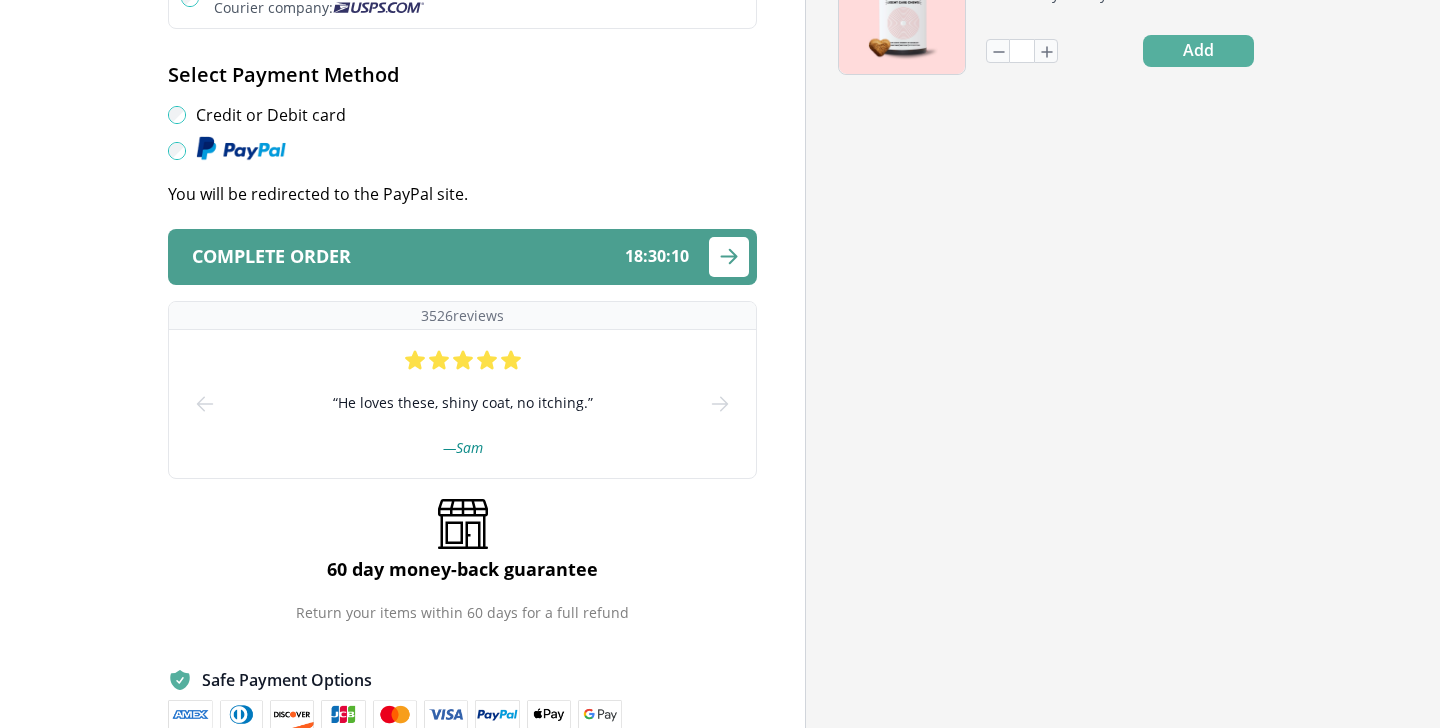 click on "Complete order 18 : 30 : 10" at bounding box center [440, 256] 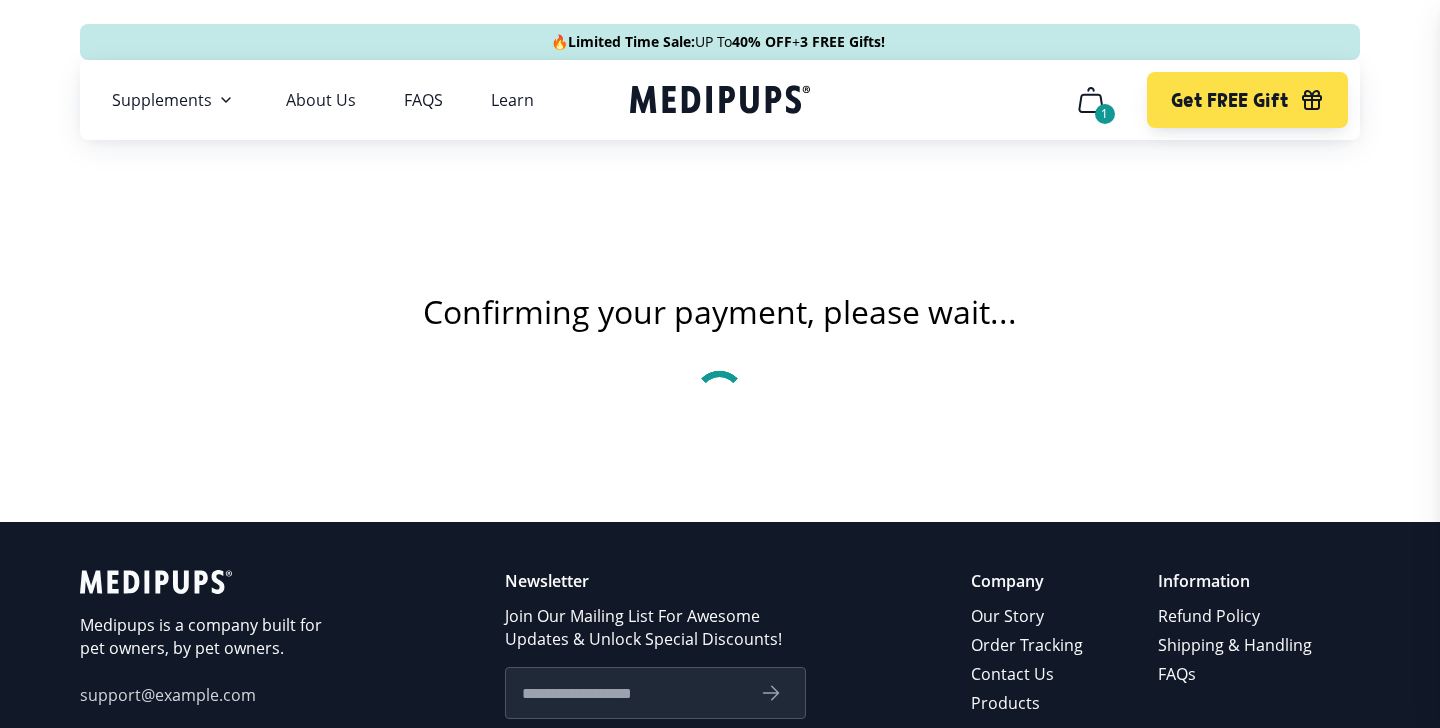 scroll, scrollTop: 0, scrollLeft: 0, axis: both 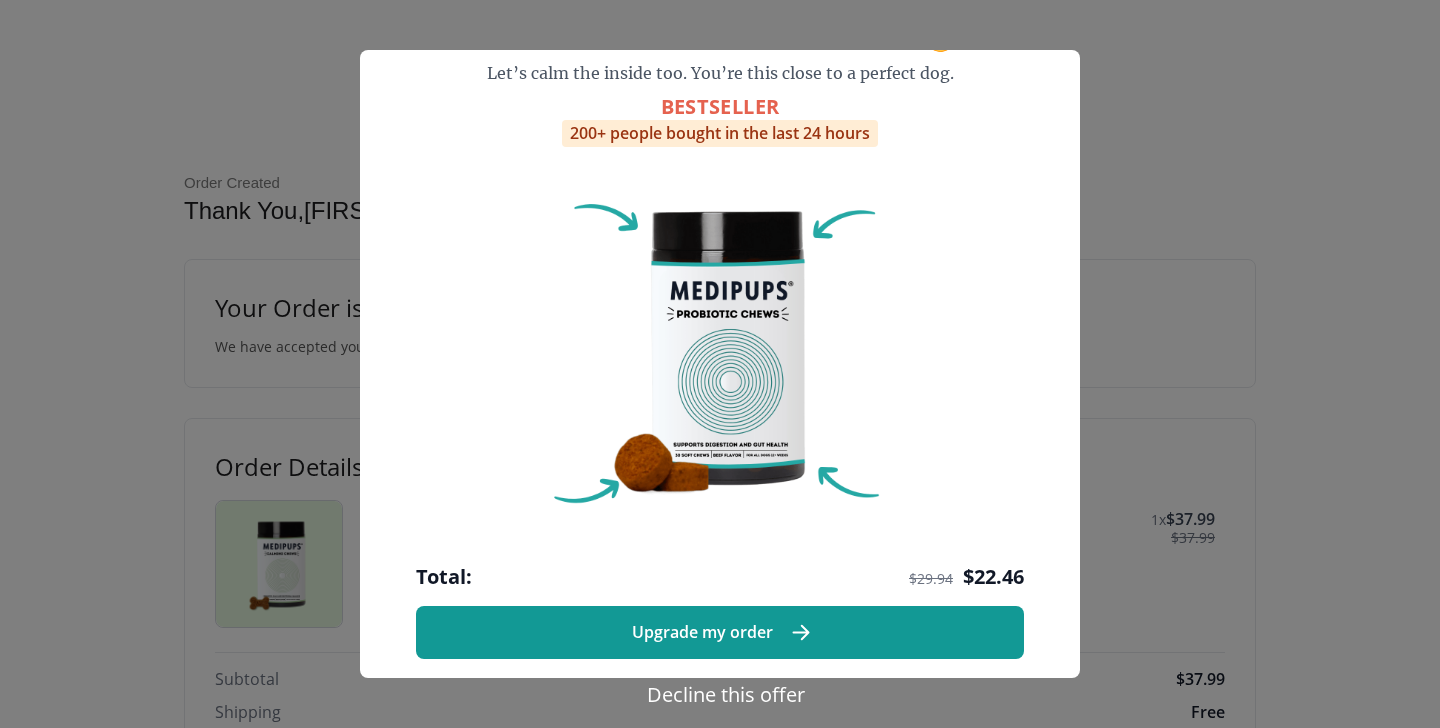click on "Decline this offer" at bounding box center (726, 694) 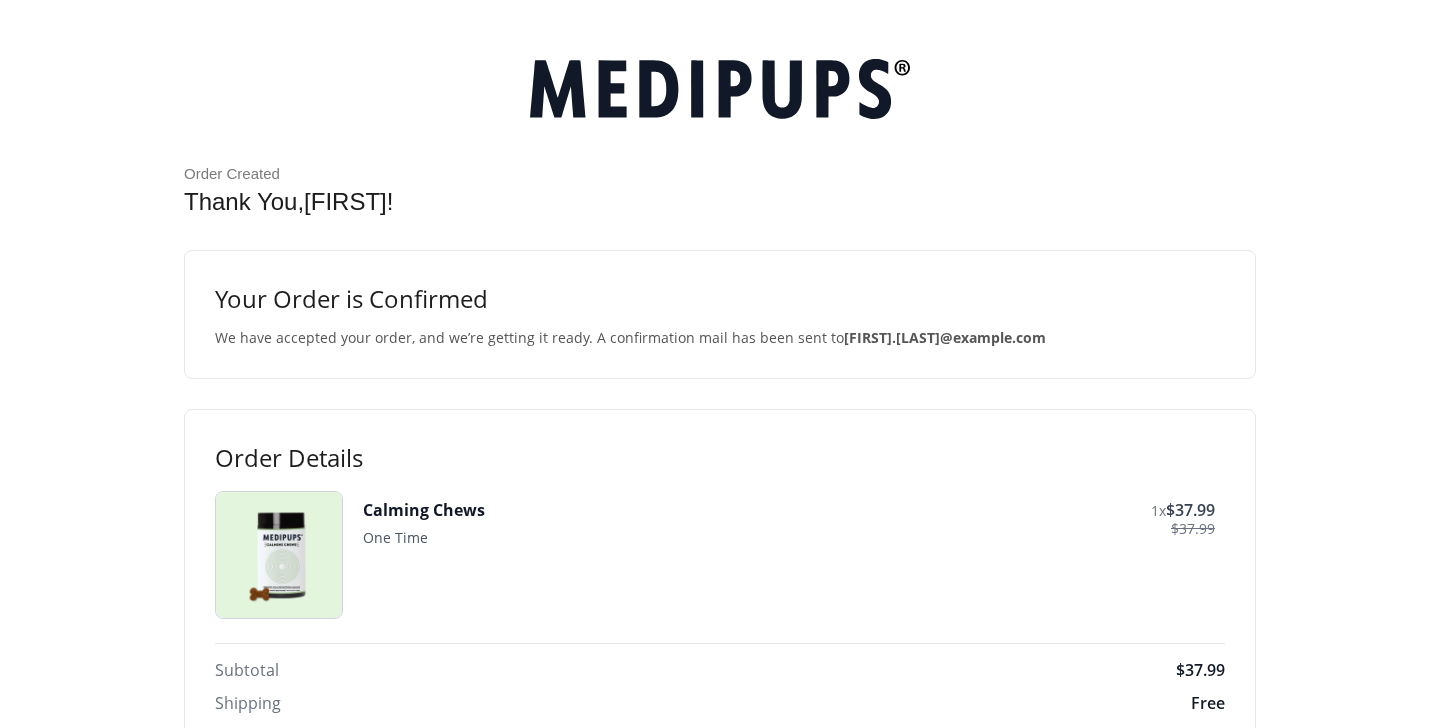 scroll, scrollTop: 0, scrollLeft: 0, axis: both 